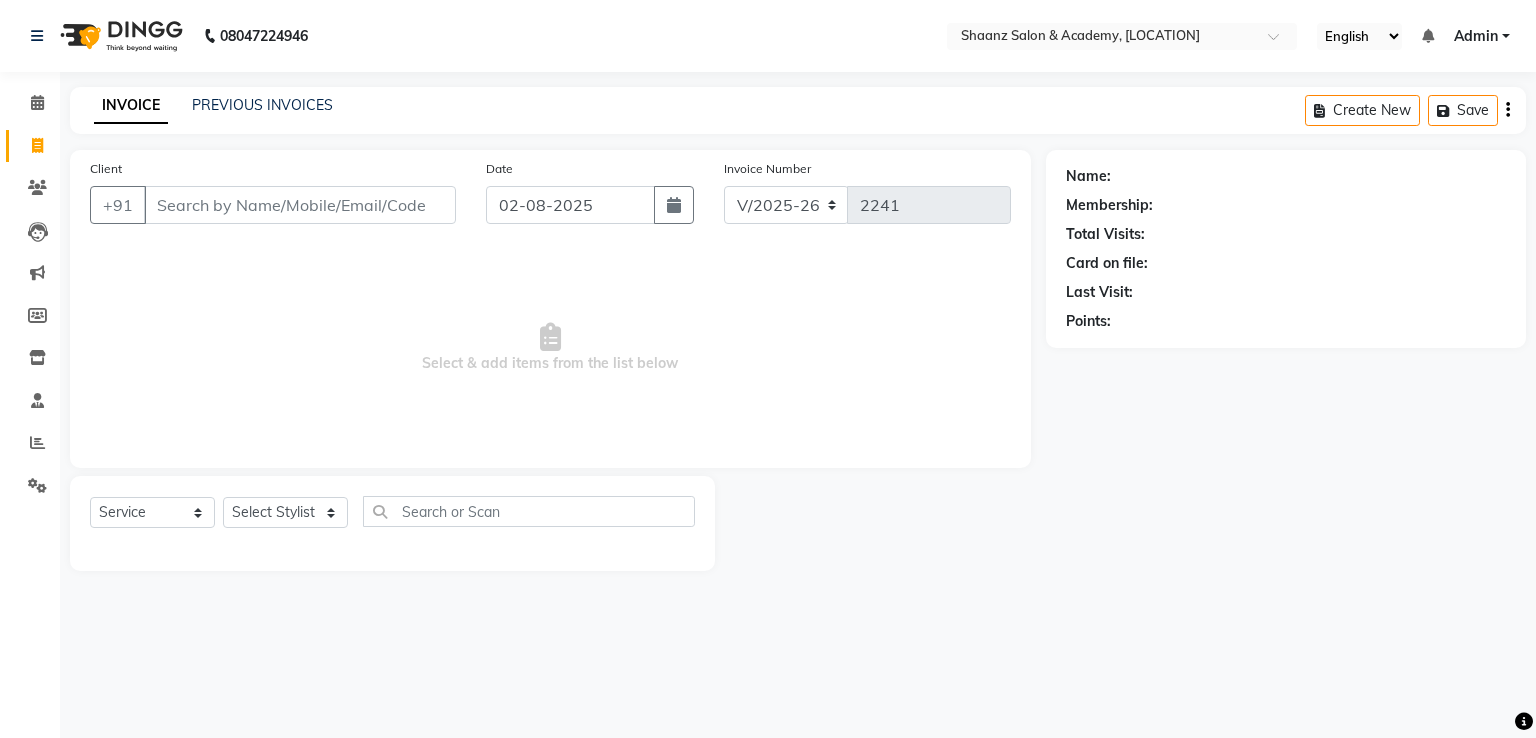 select on "6360" 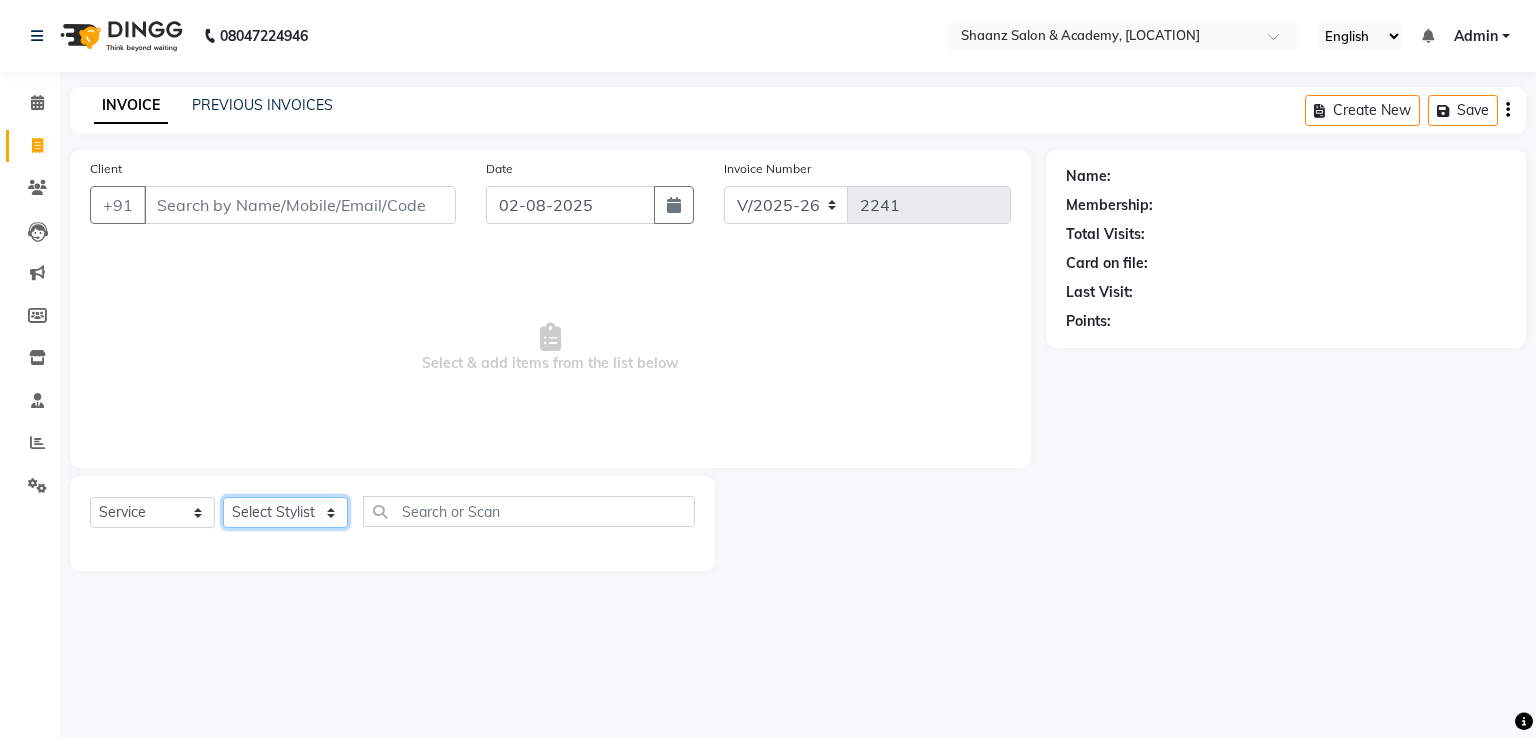 click on "Select Stylist [FIRST] [LAST] [FIRST] [LAST] [FIRST] [LAST] [FIRST] [LAST] [FIRST] [LAST] [FIRST] [LAST] [FIRST] [LAST] [FIRST] [LAST] [FIRST] [LAST] [FIRST] [LAST] [FIRST] [LAST]" 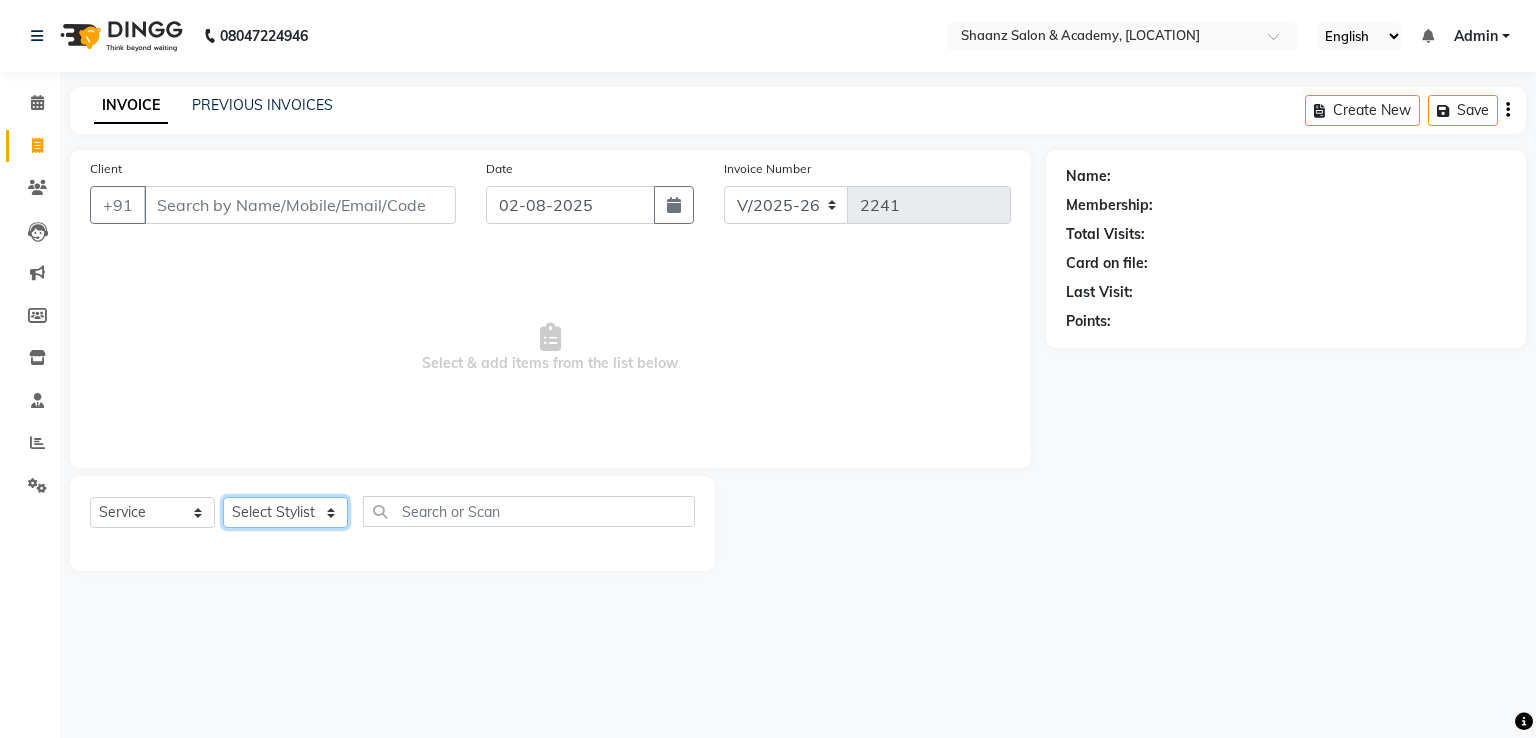 select on "49291" 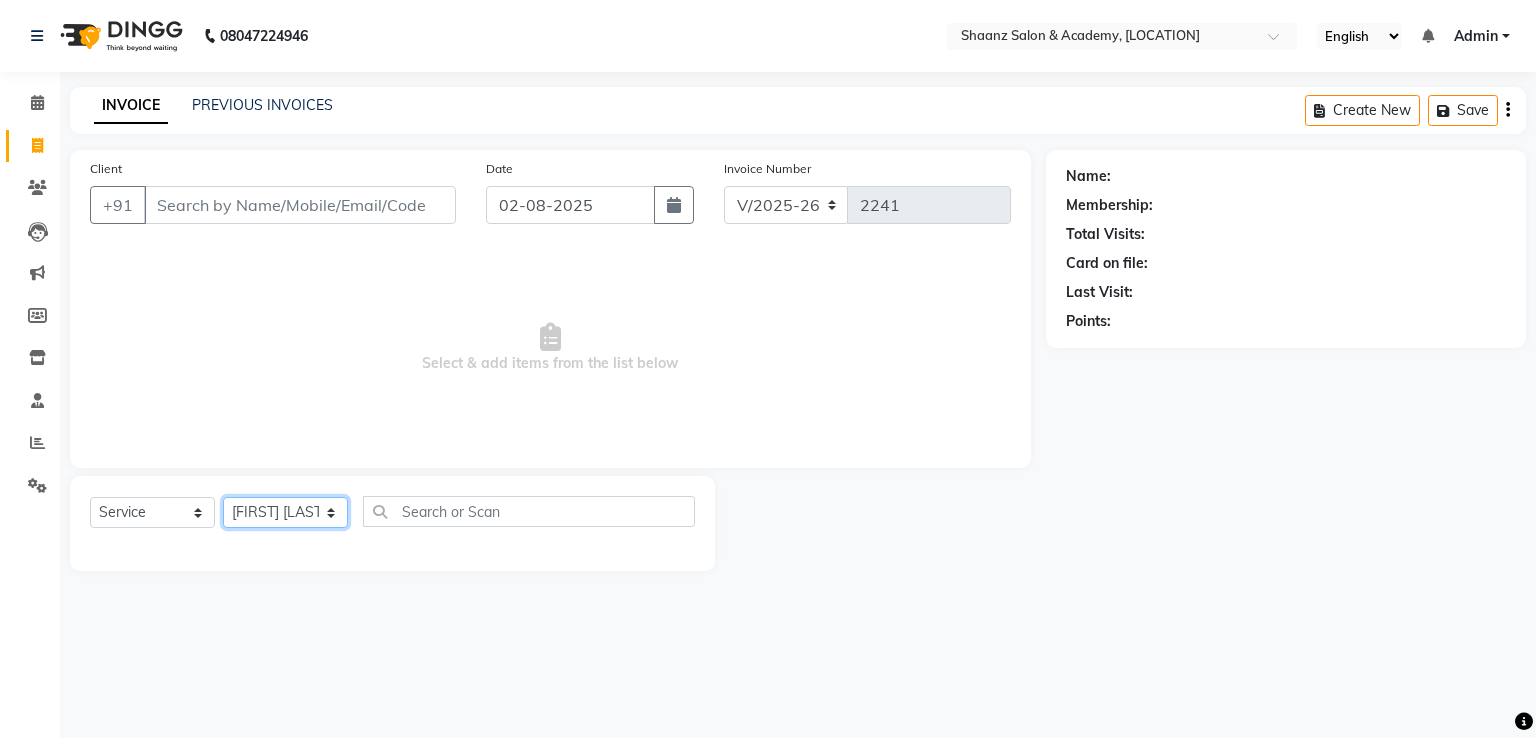 click on "Select Stylist [FIRST] [LAST] [FIRST] [LAST] [FIRST] [LAST] [FIRST] [LAST] [FIRST] [LAST] [FIRST] [LAST] [FIRST] [LAST] [FIRST] [LAST] [FIRST] [LAST] [FIRST] [LAST] [FIRST] [LAST]" 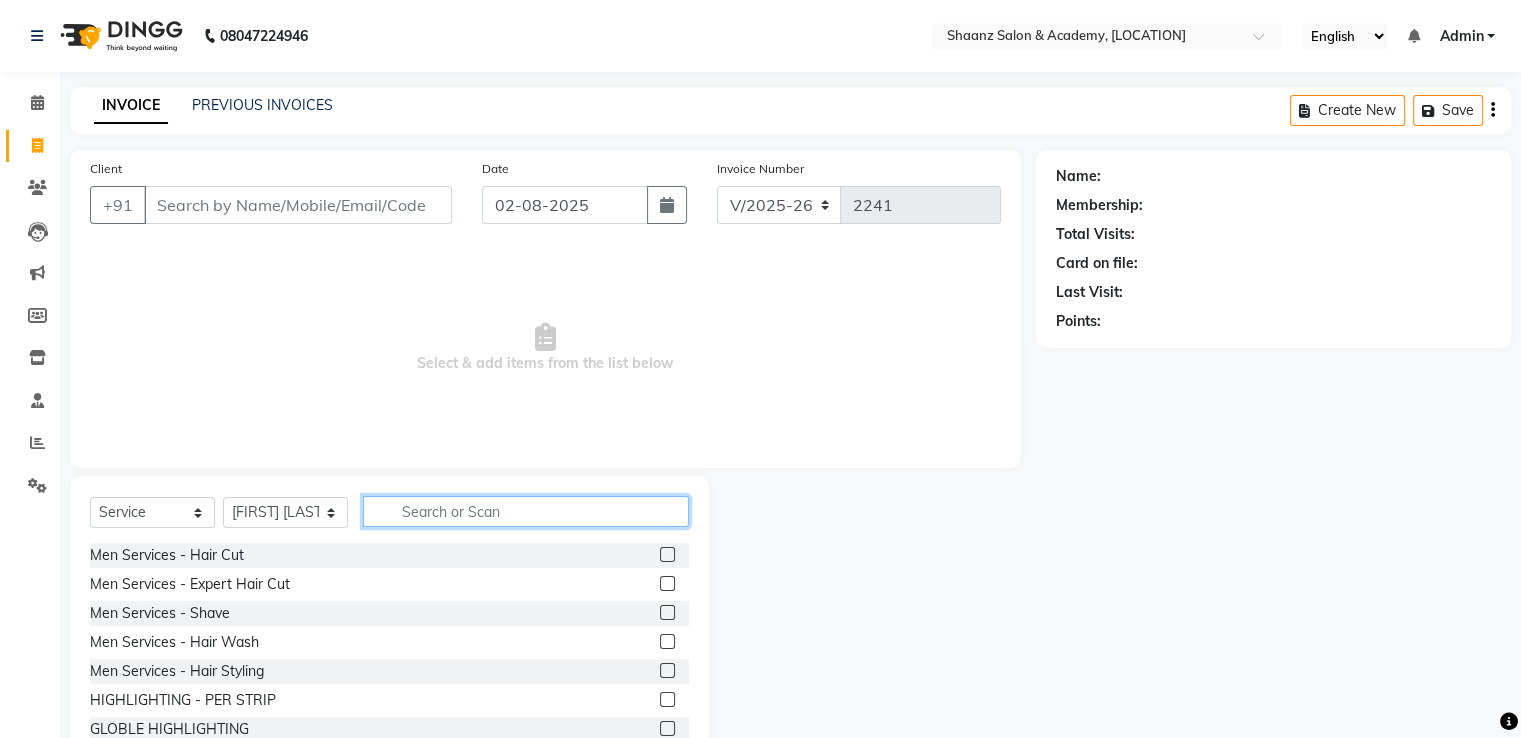 click 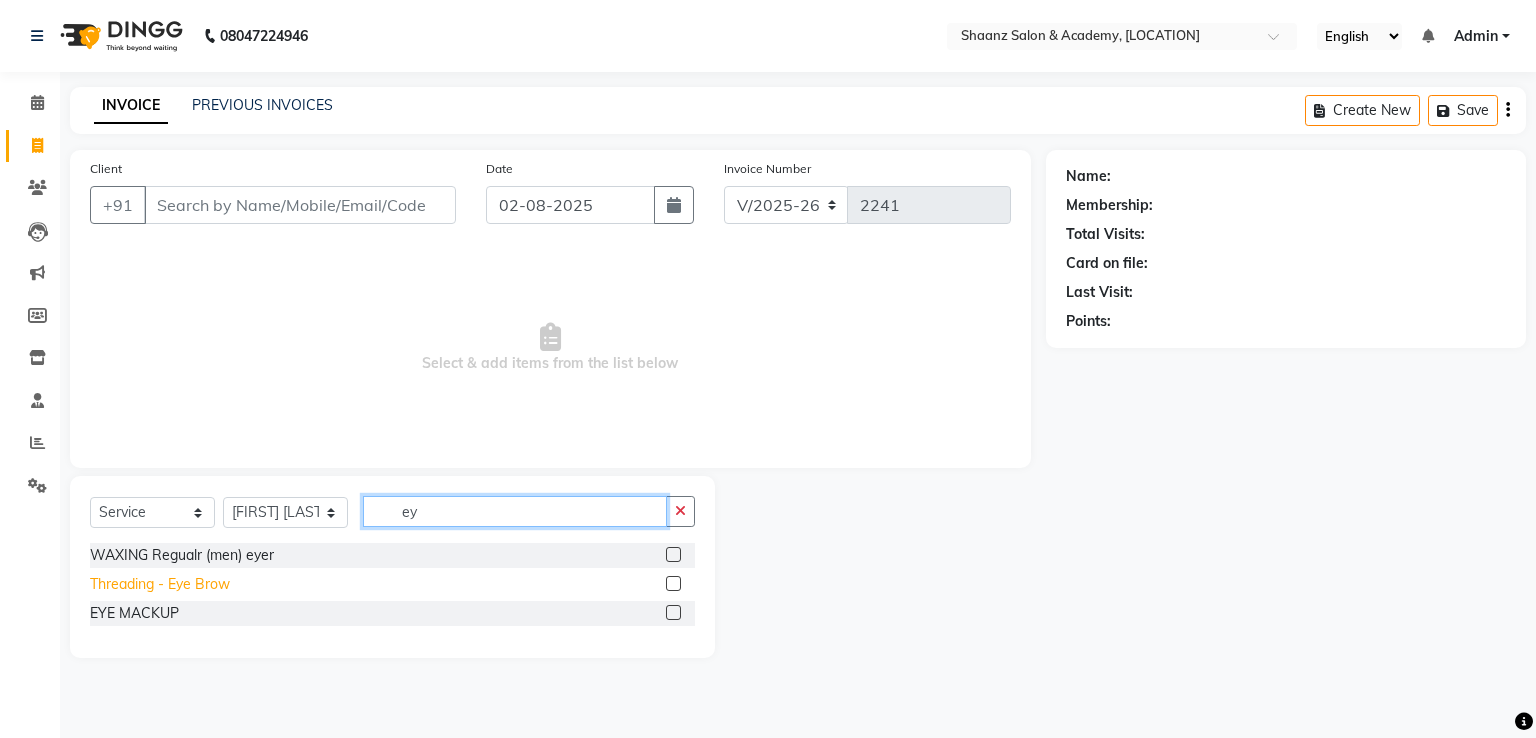 type on "ey" 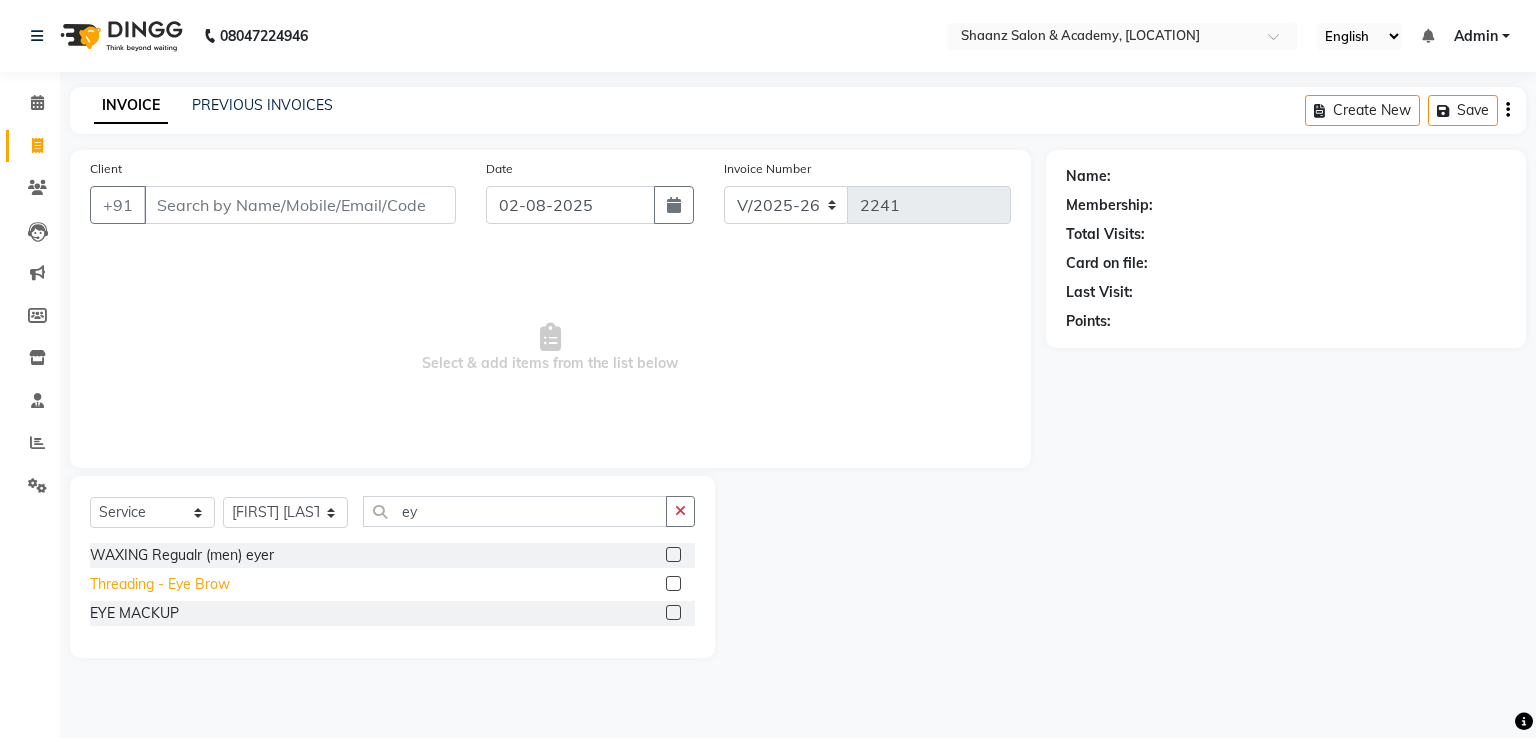 click on "Threading  - Eye Brow" 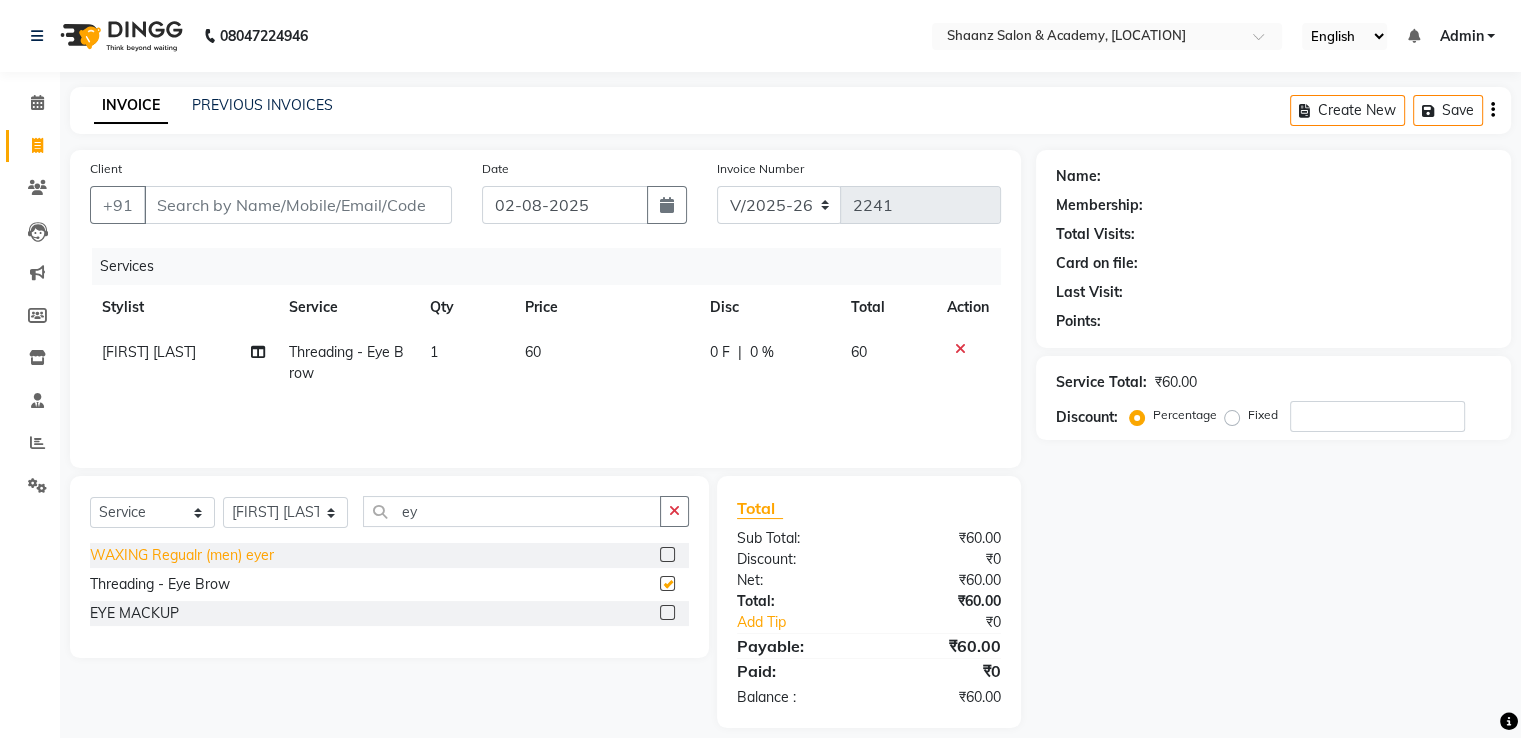checkbox on "false" 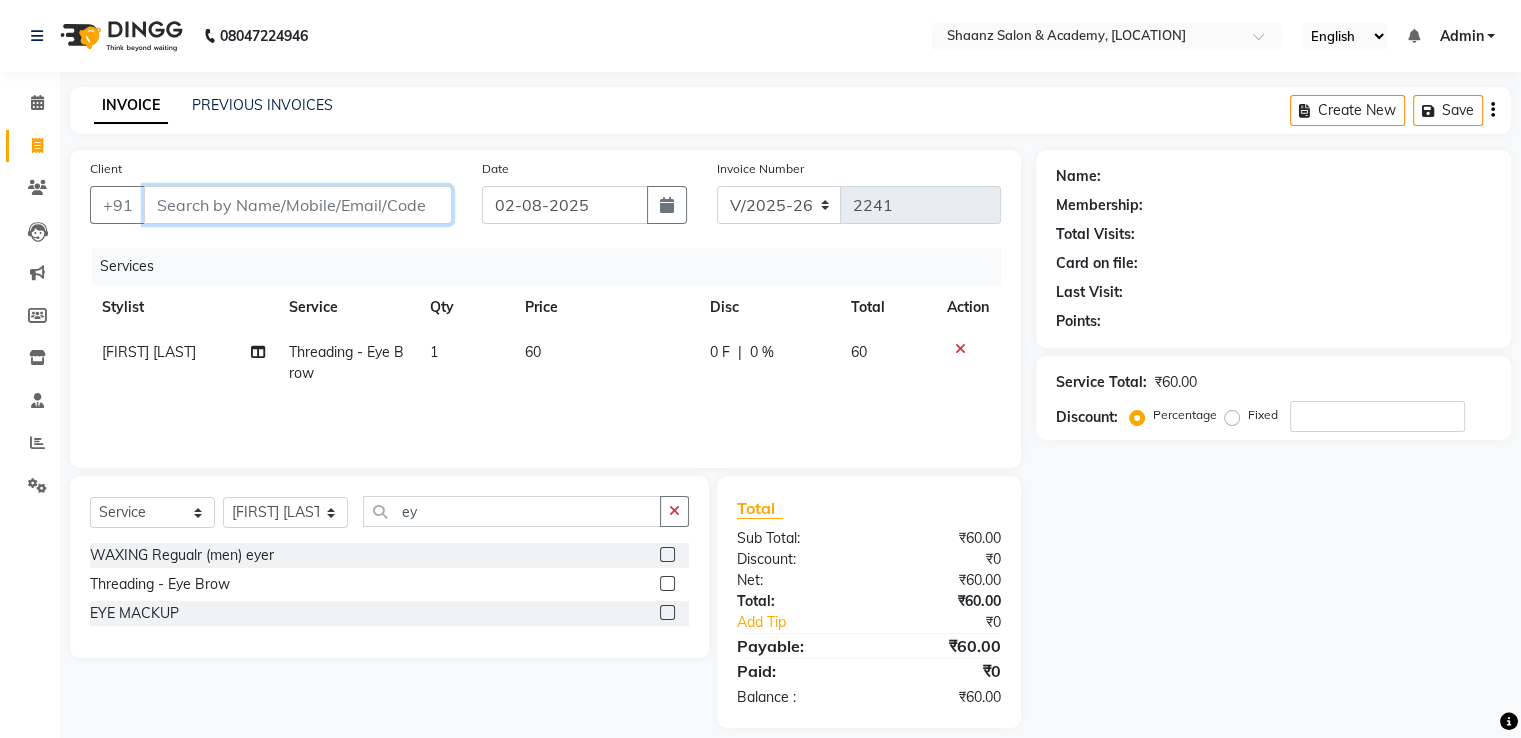 click on "Client" at bounding box center [298, 205] 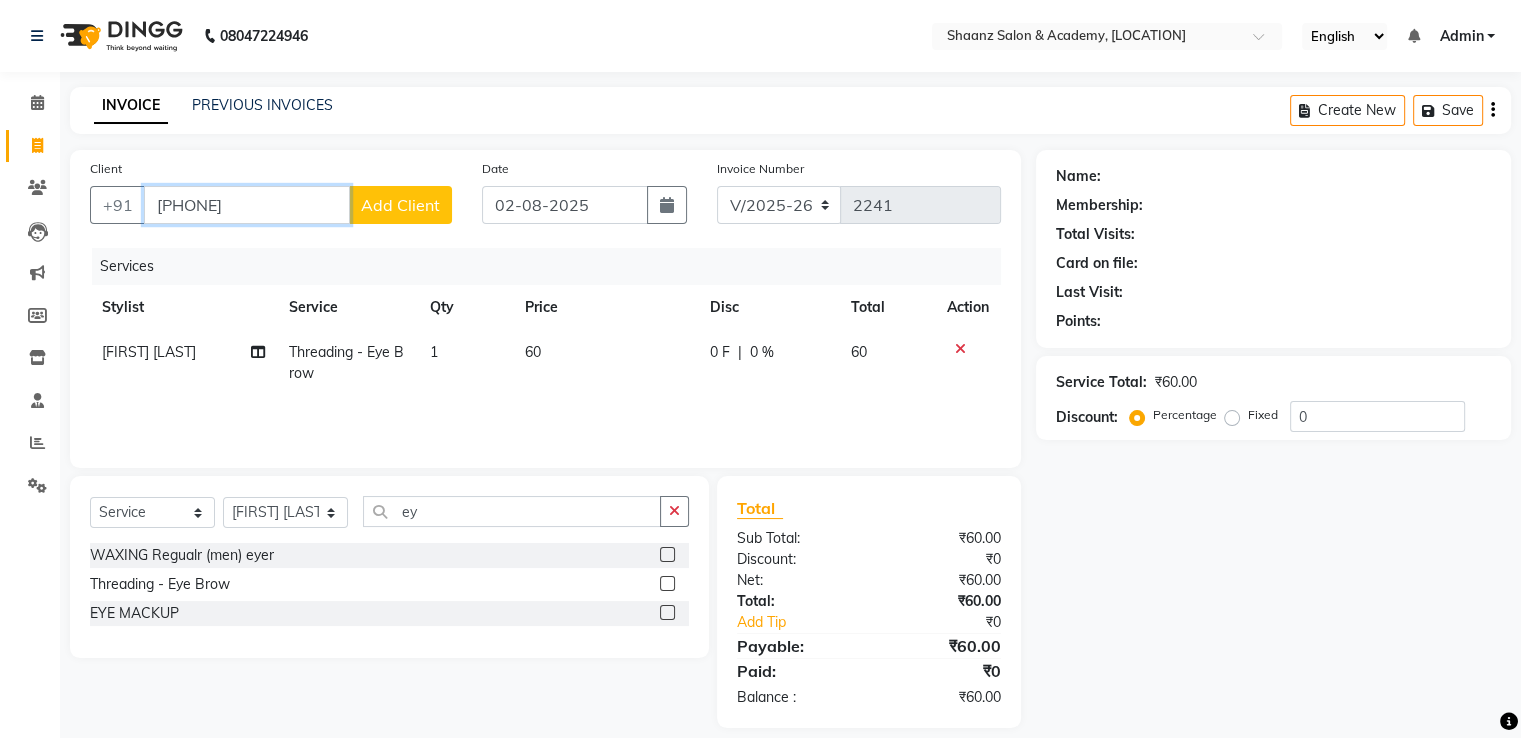 type on "[PHONE]" 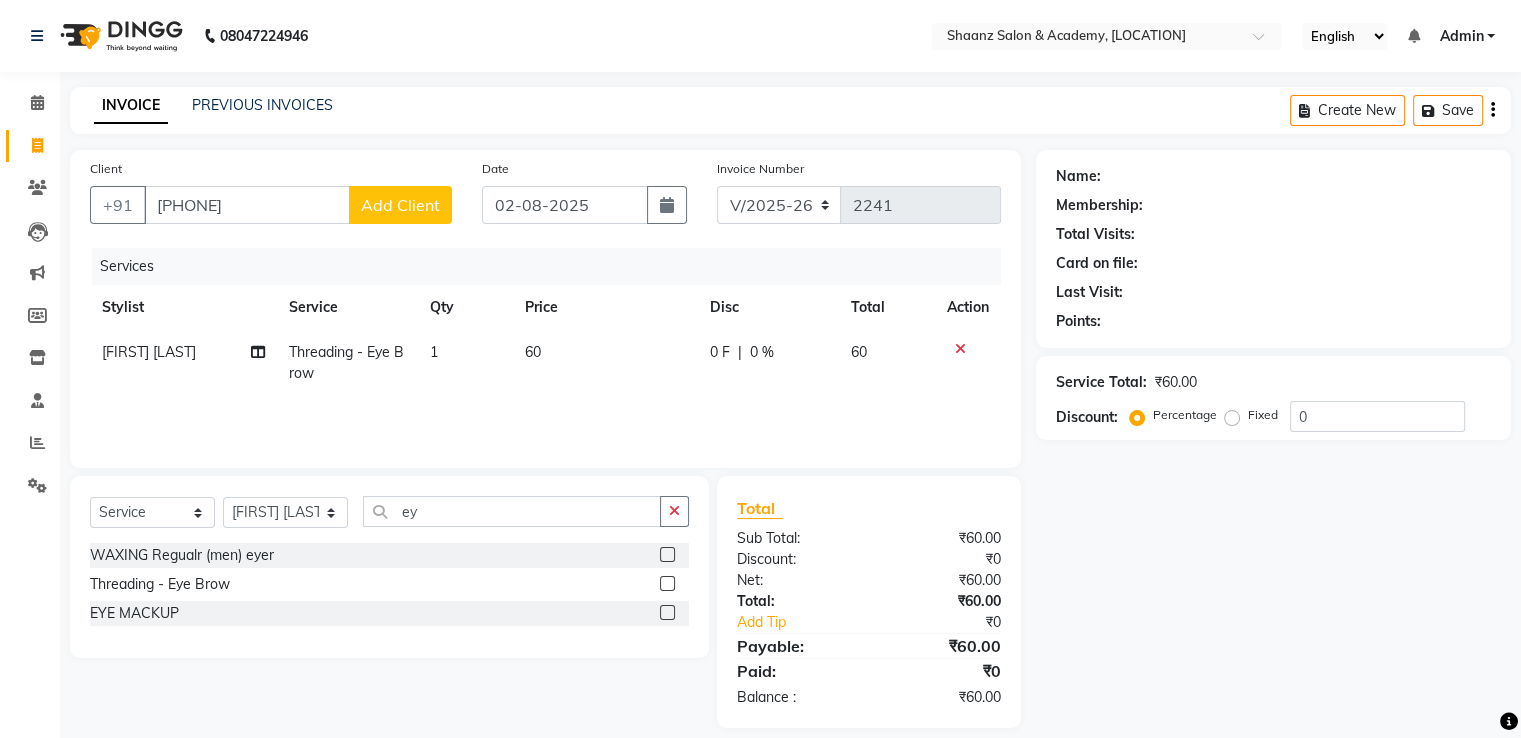 click on "Add Client" 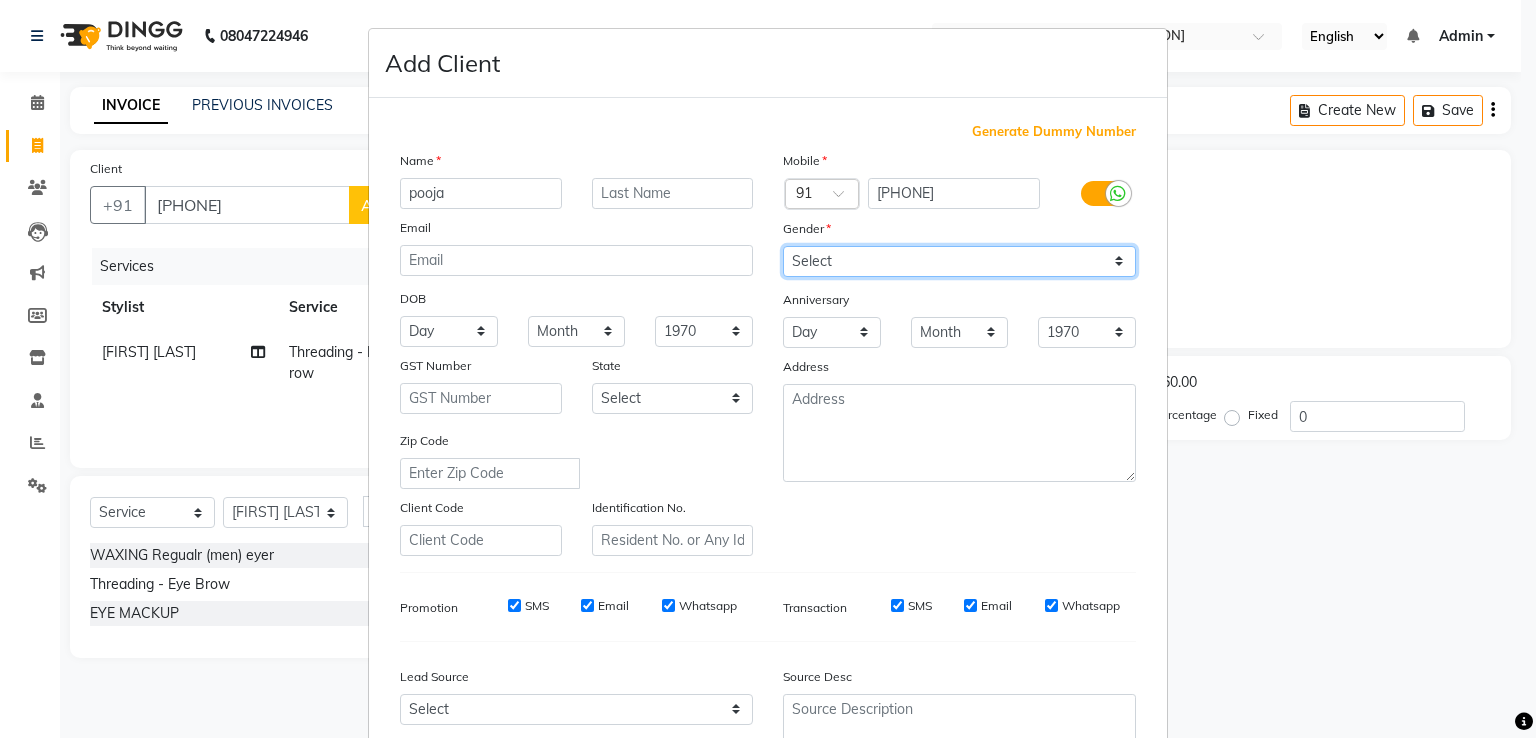 click on "Select Male Female Other Prefer Not To Say" at bounding box center [959, 261] 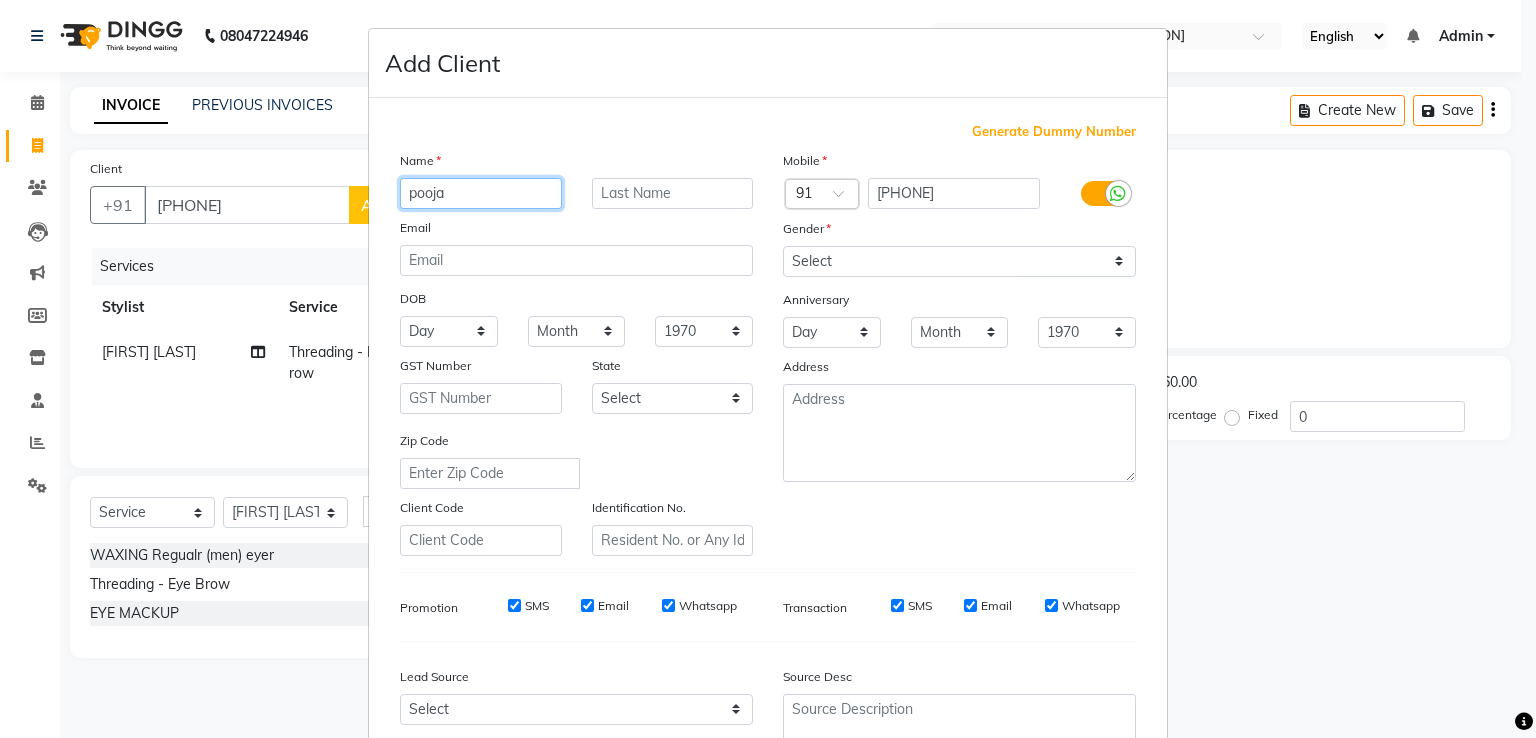 click on "pooja" at bounding box center [481, 193] 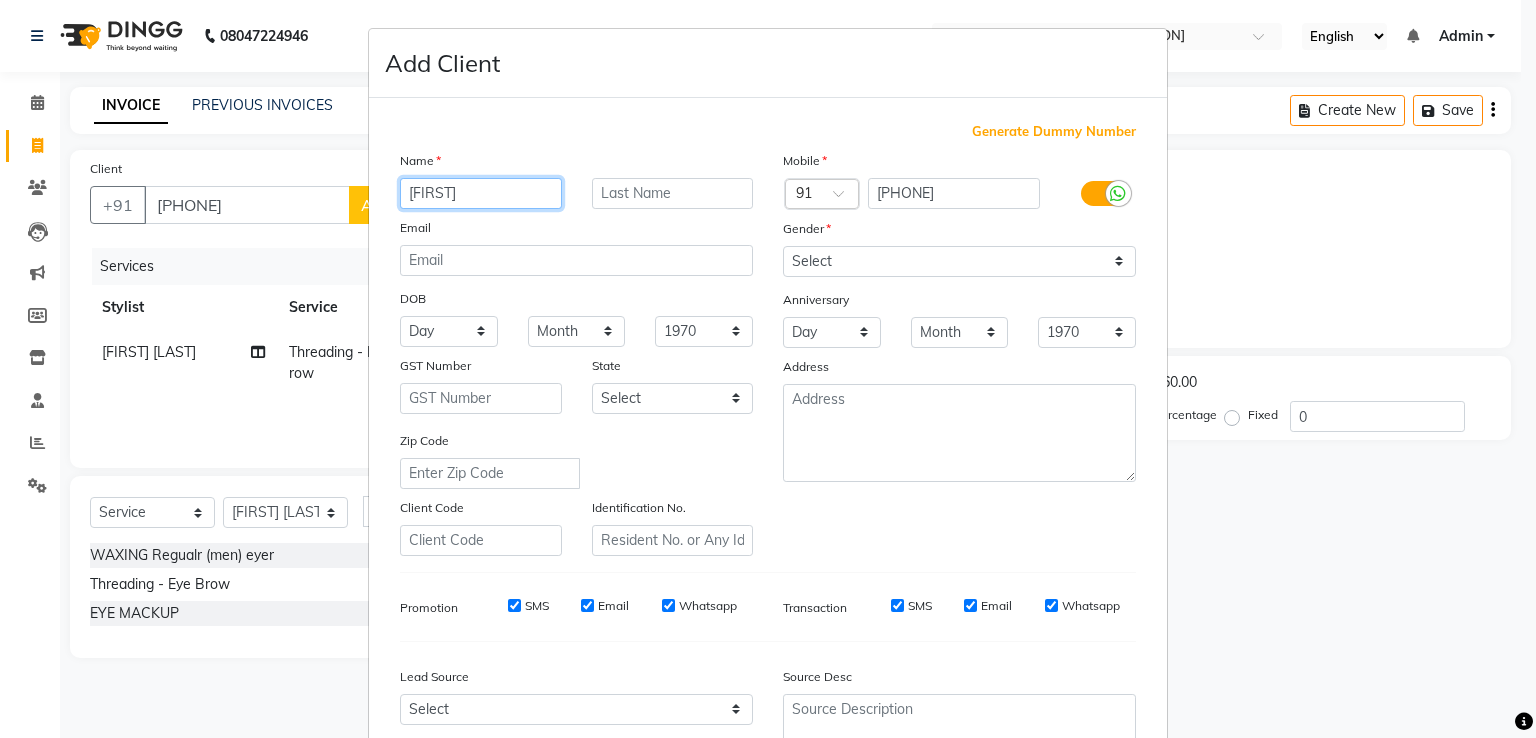 type on "[FIRST]" 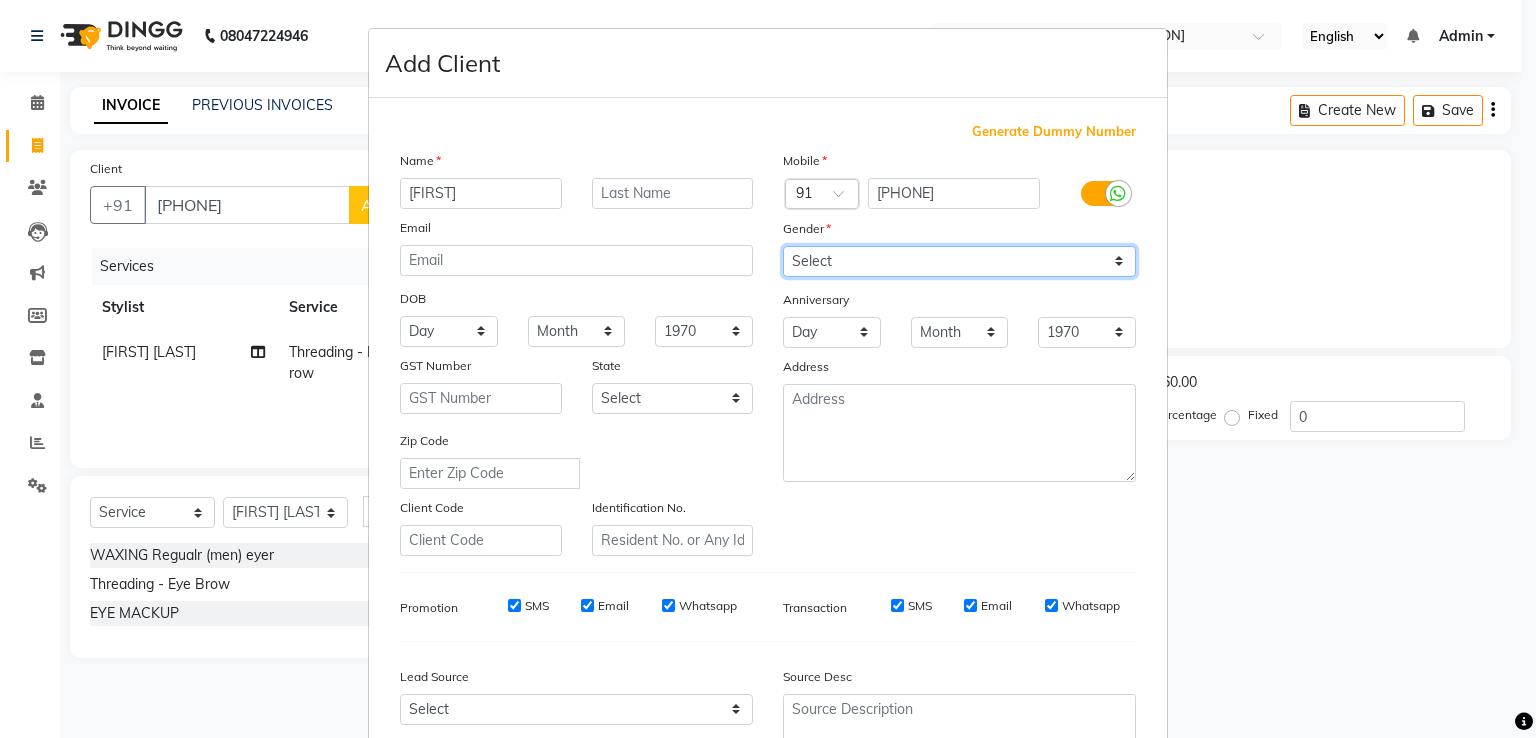 click on "Select Male Female Other Prefer Not To Say" at bounding box center (959, 261) 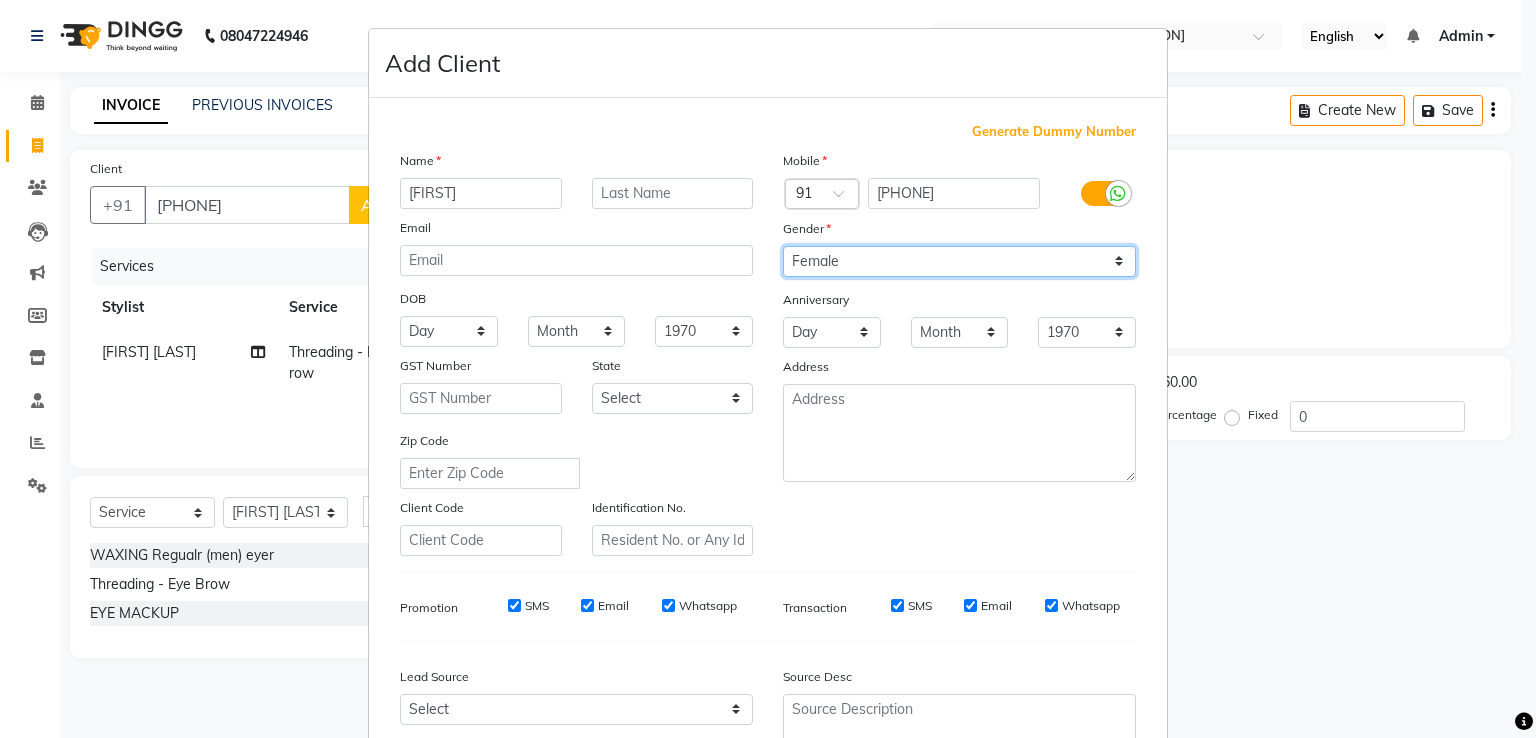 click on "Select Male Female Other Prefer Not To Say" at bounding box center [959, 261] 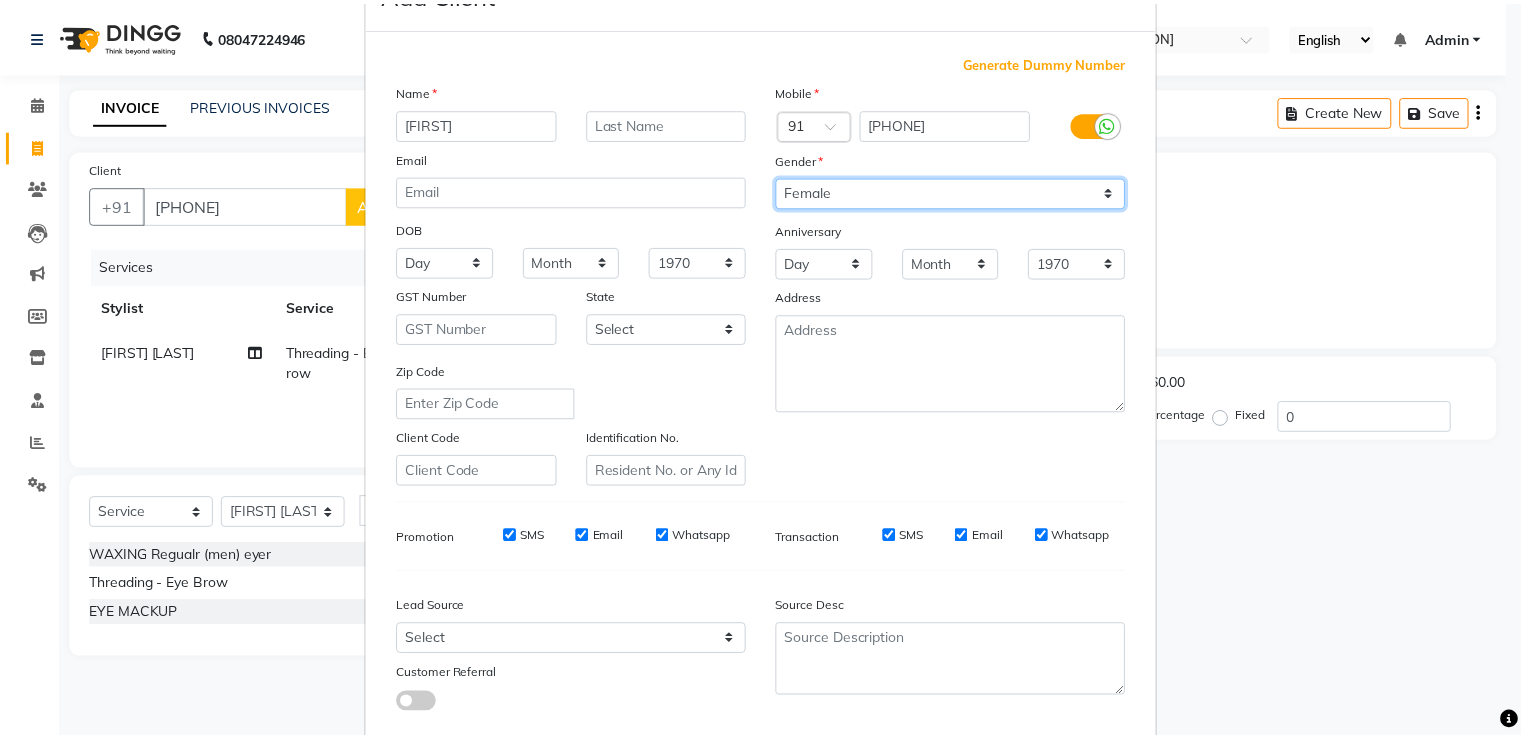 scroll, scrollTop: 195, scrollLeft: 0, axis: vertical 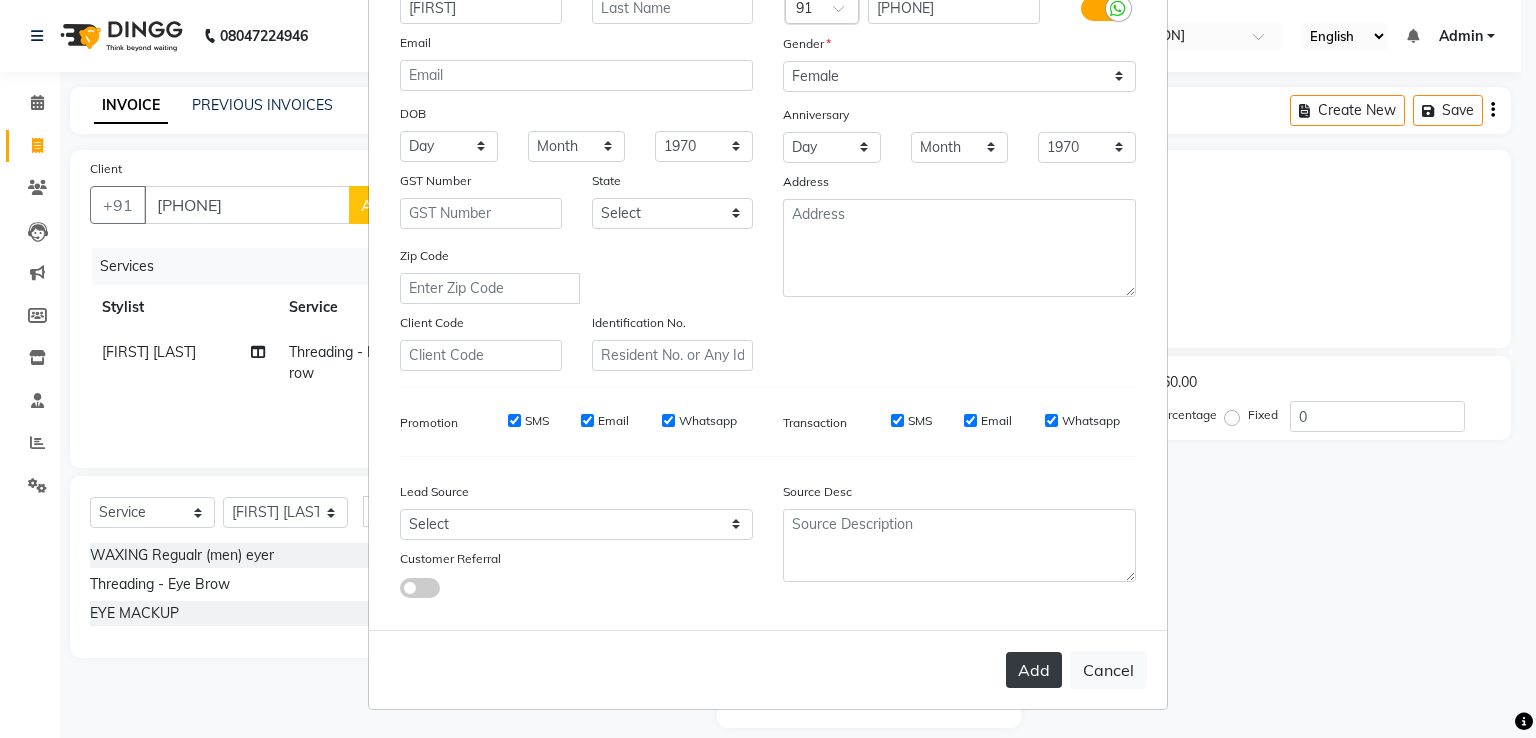 click on "Add" at bounding box center [1034, 670] 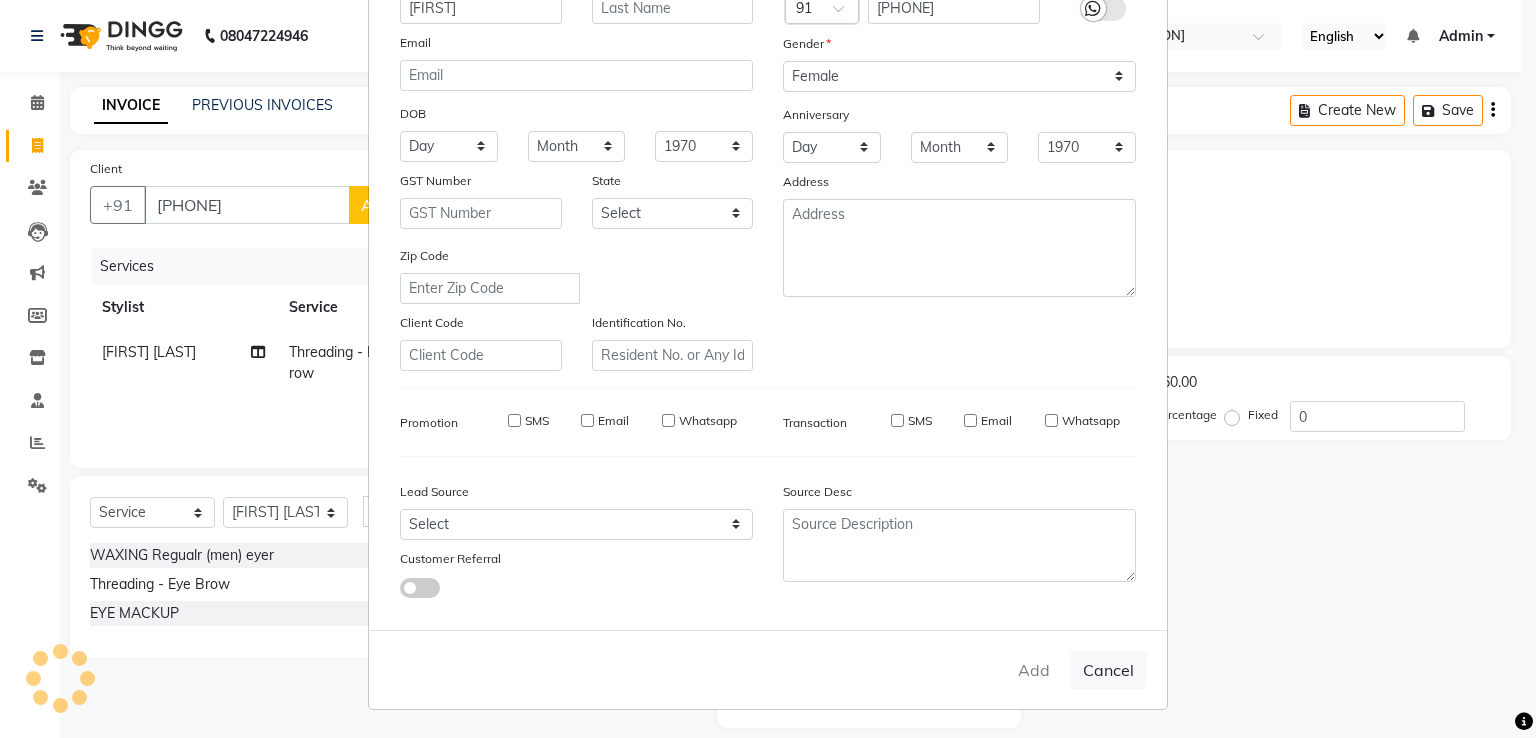 type 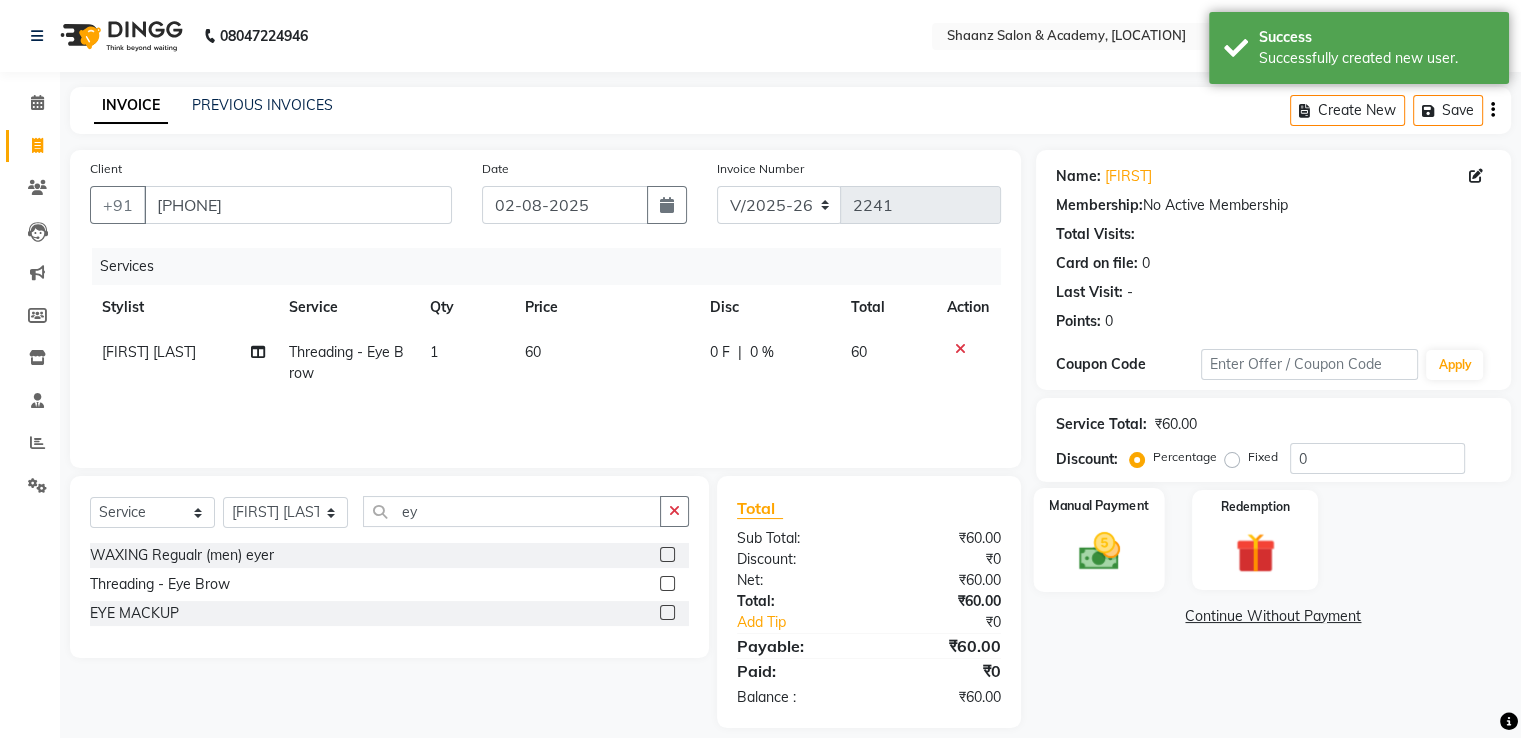 click on "Manual Payment" 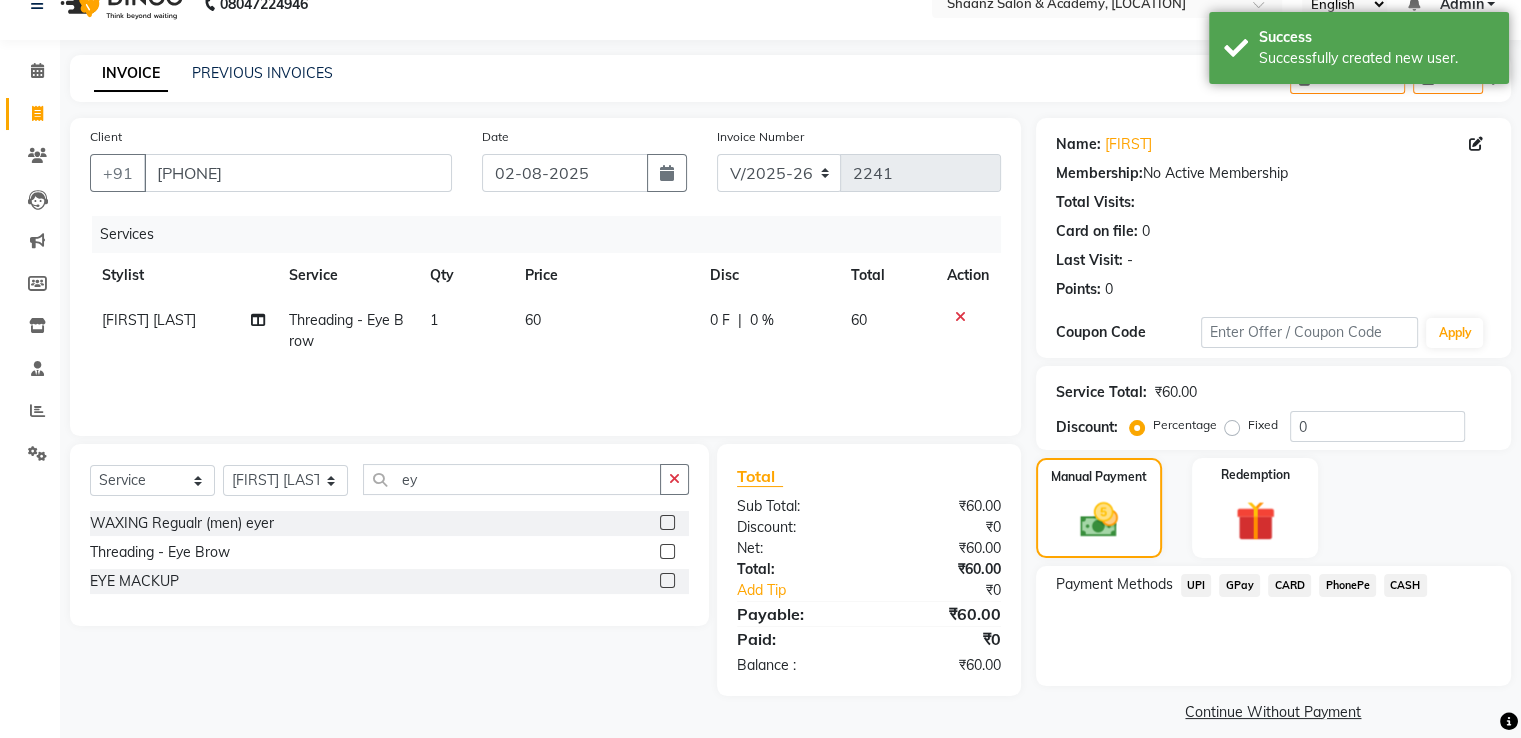 scroll, scrollTop: 50, scrollLeft: 0, axis: vertical 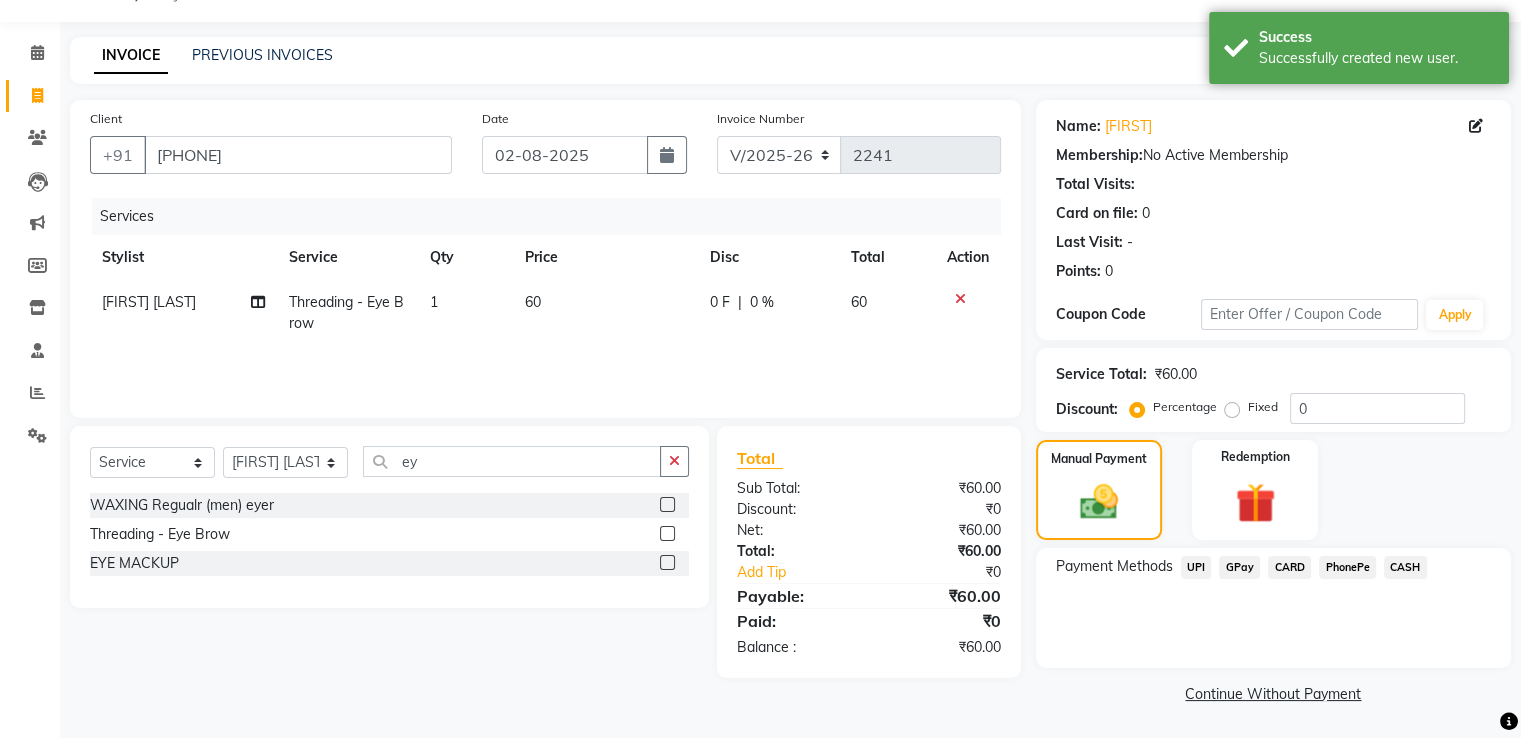 click on "GPay" 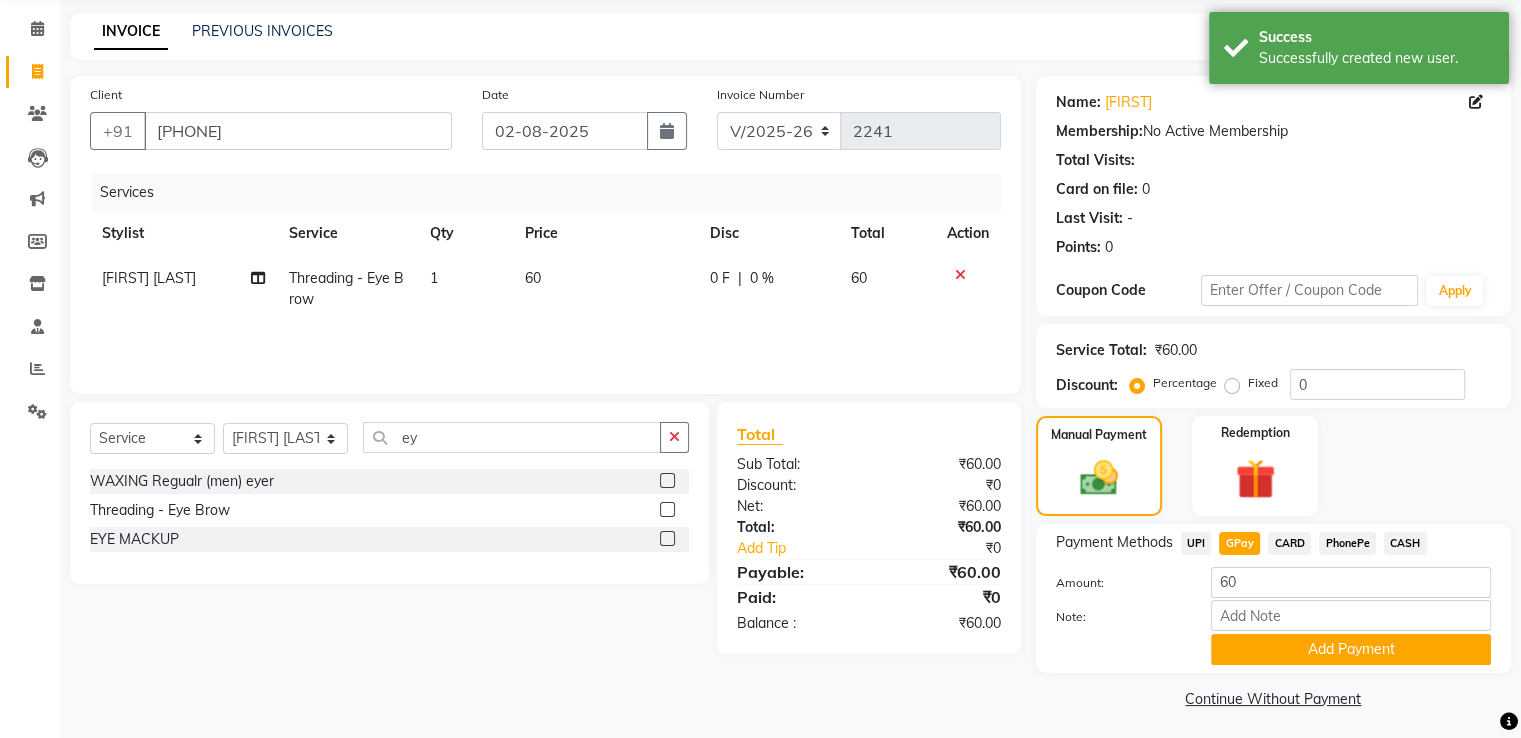 scroll, scrollTop: 81, scrollLeft: 0, axis: vertical 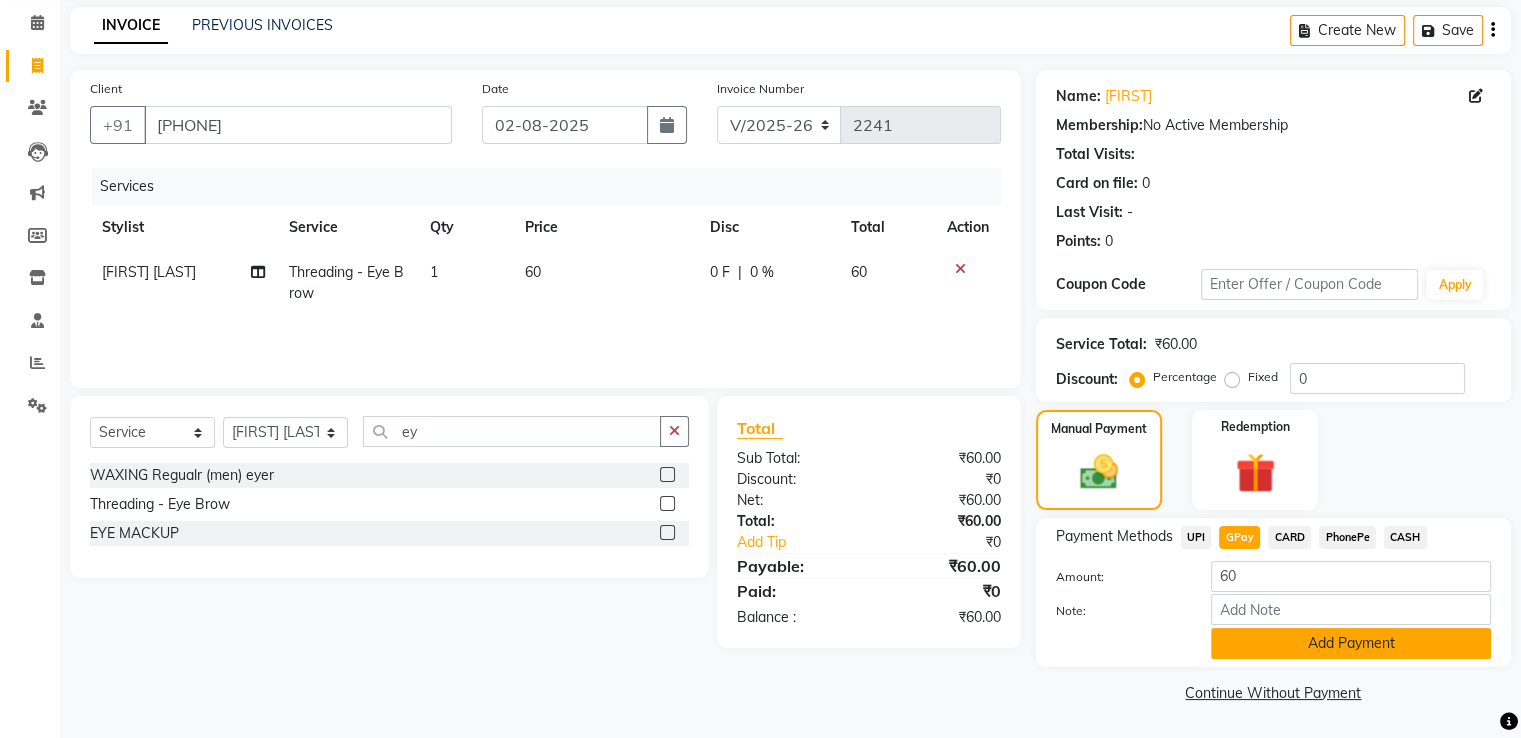 click on "Add Payment" 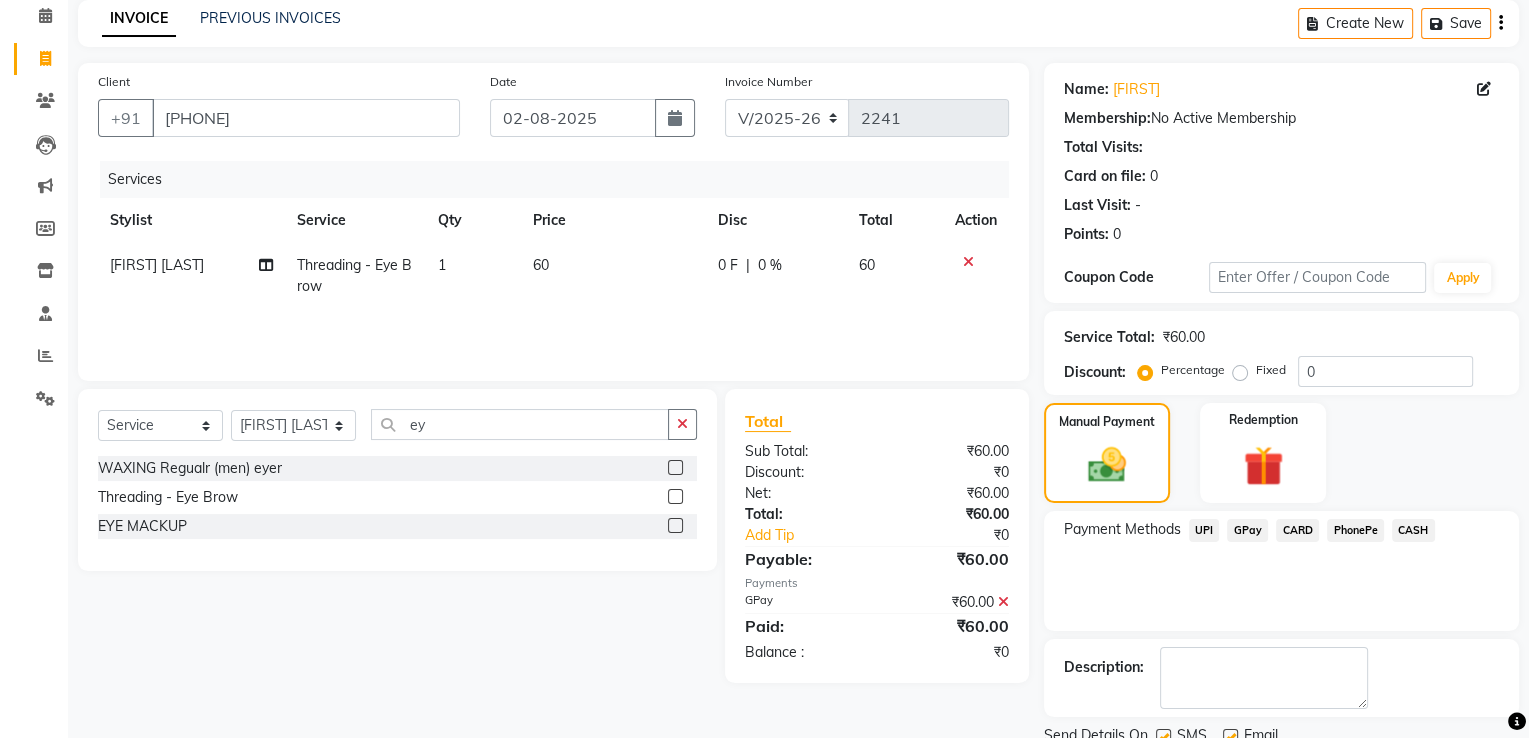 scroll, scrollTop: 0, scrollLeft: 0, axis: both 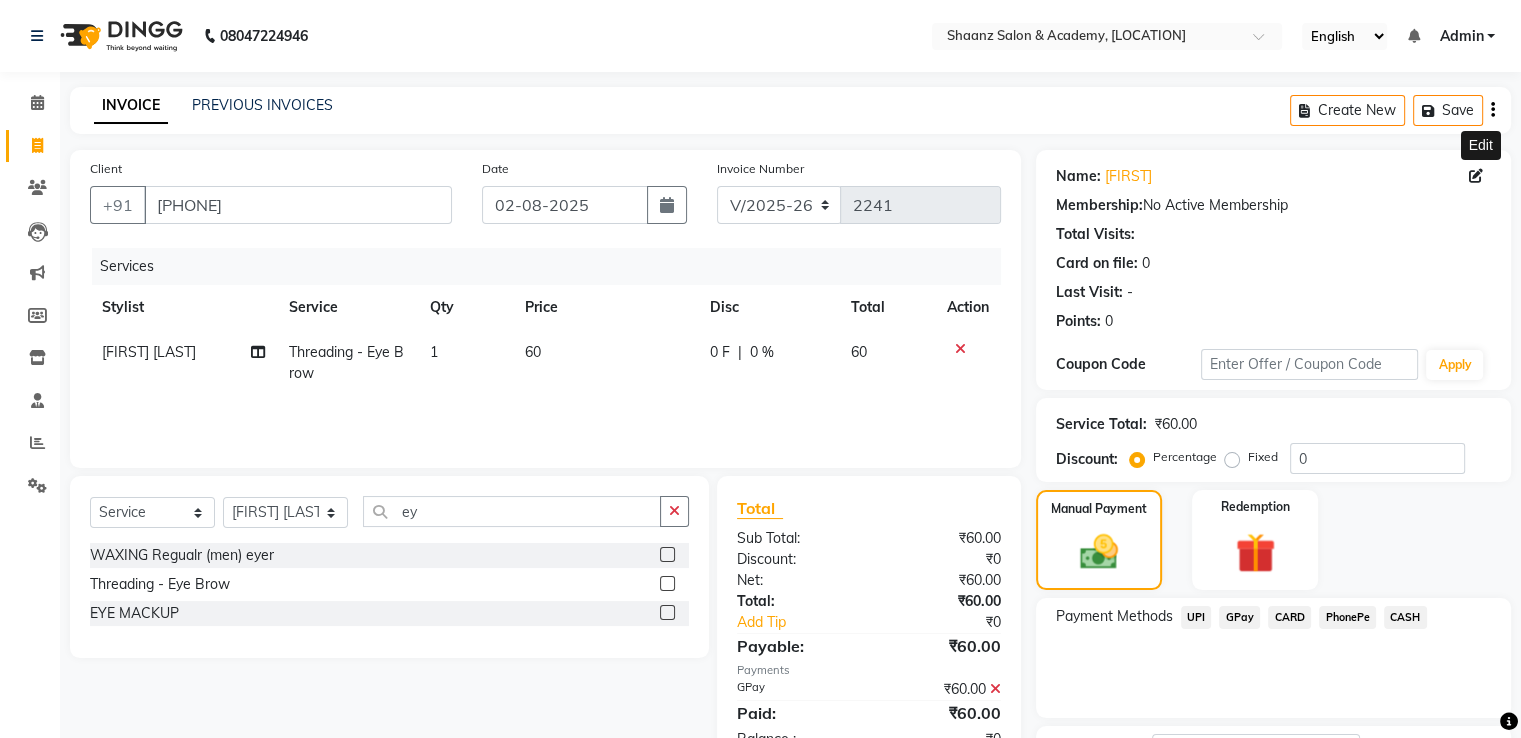 click 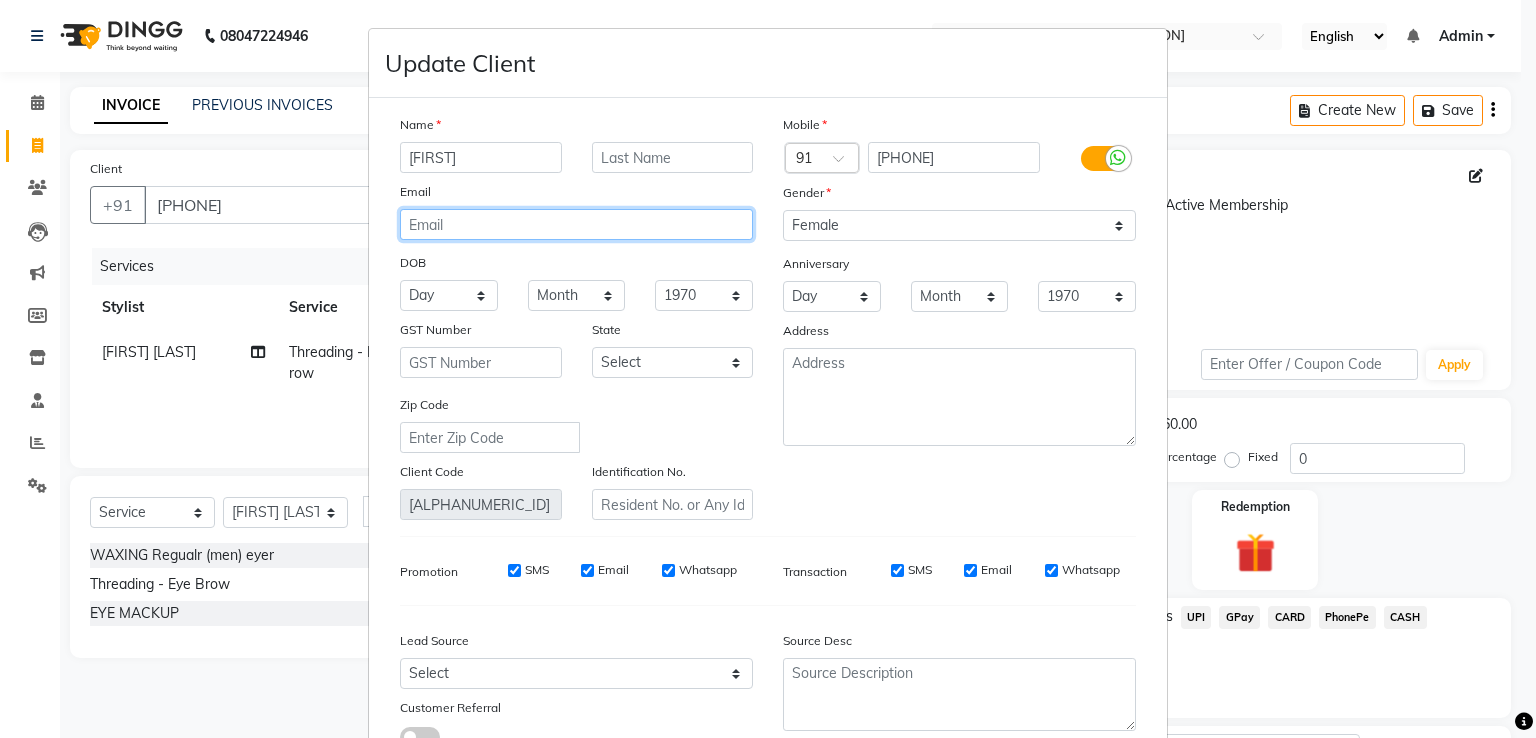 click at bounding box center (576, 224) 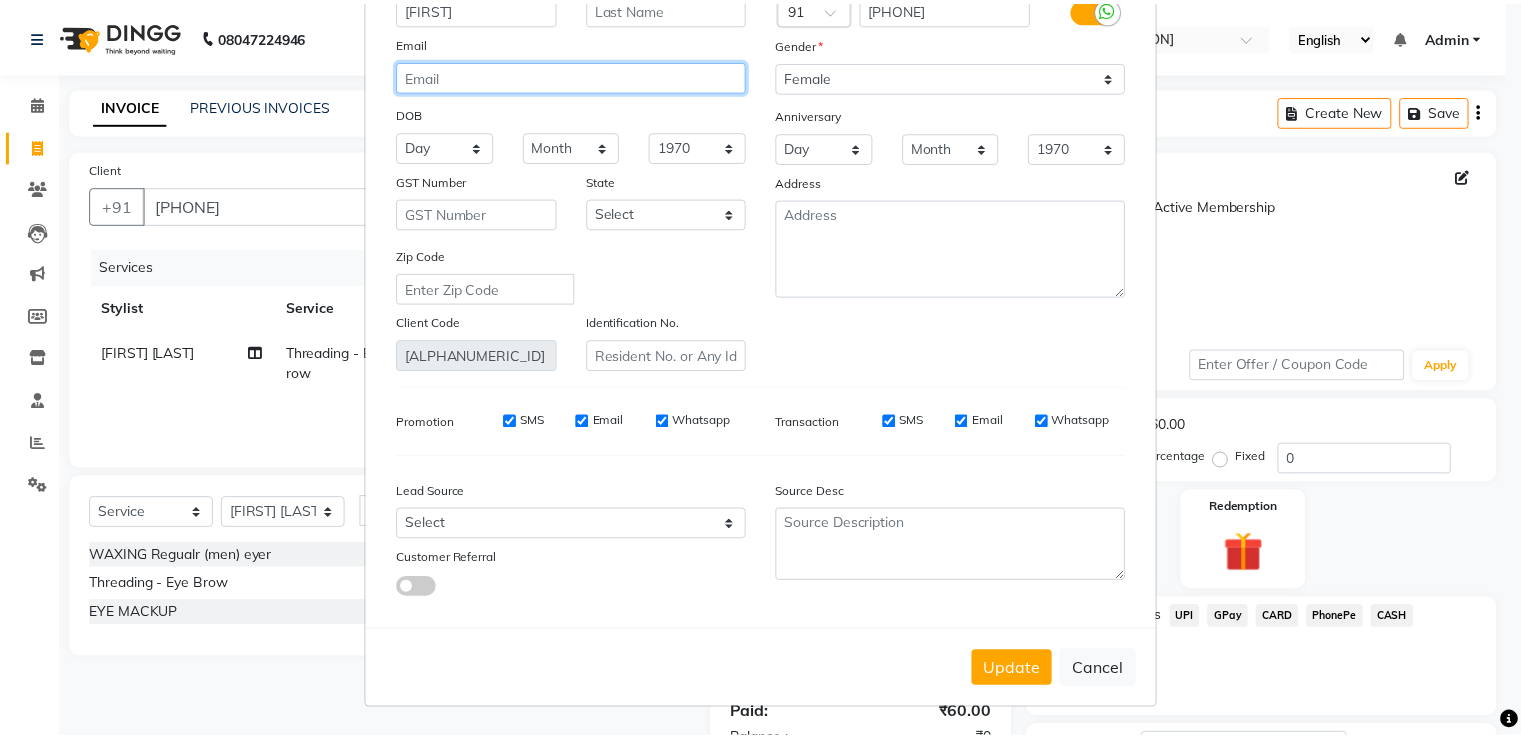 scroll, scrollTop: 160, scrollLeft: 0, axis: vertical 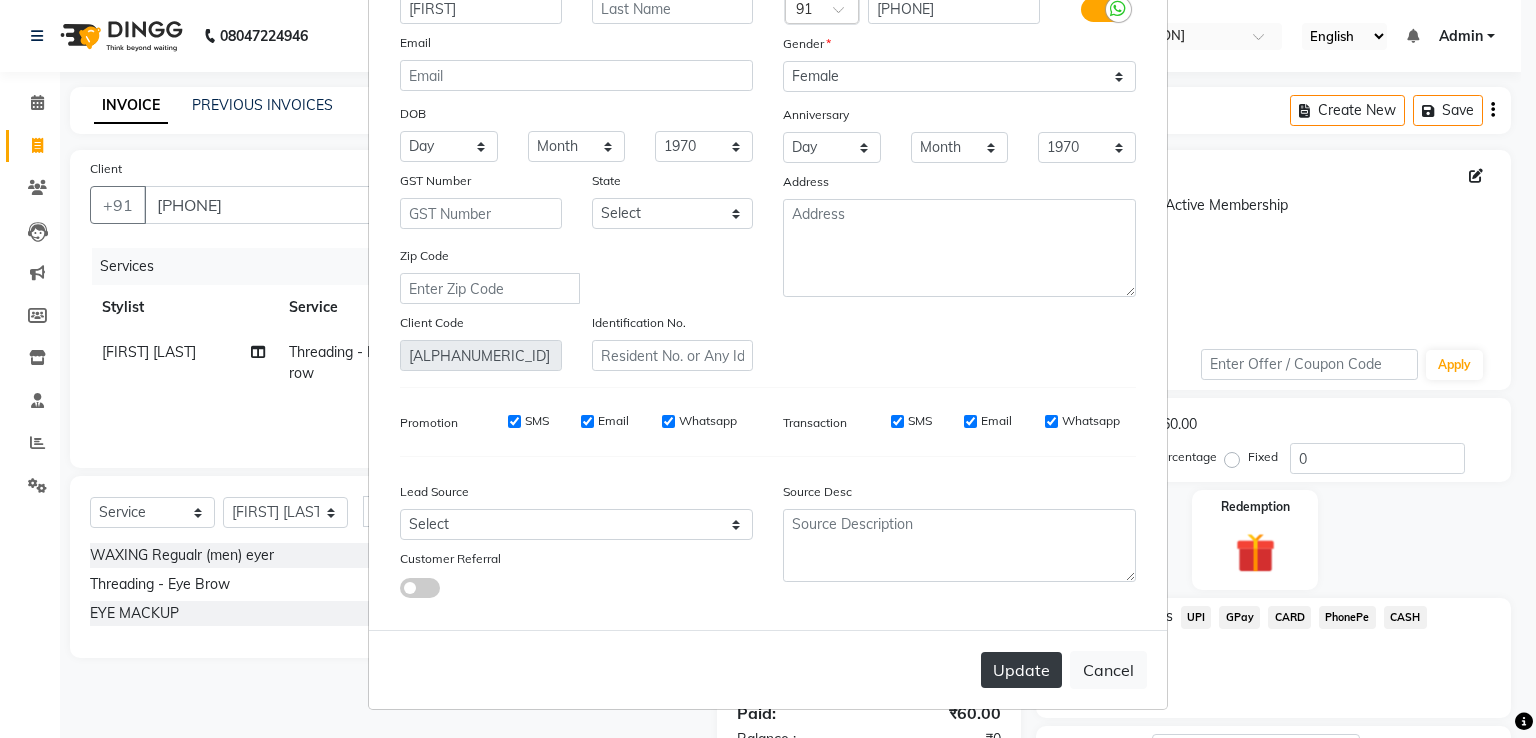 click on "Update" at bounding box center (1021, 670) 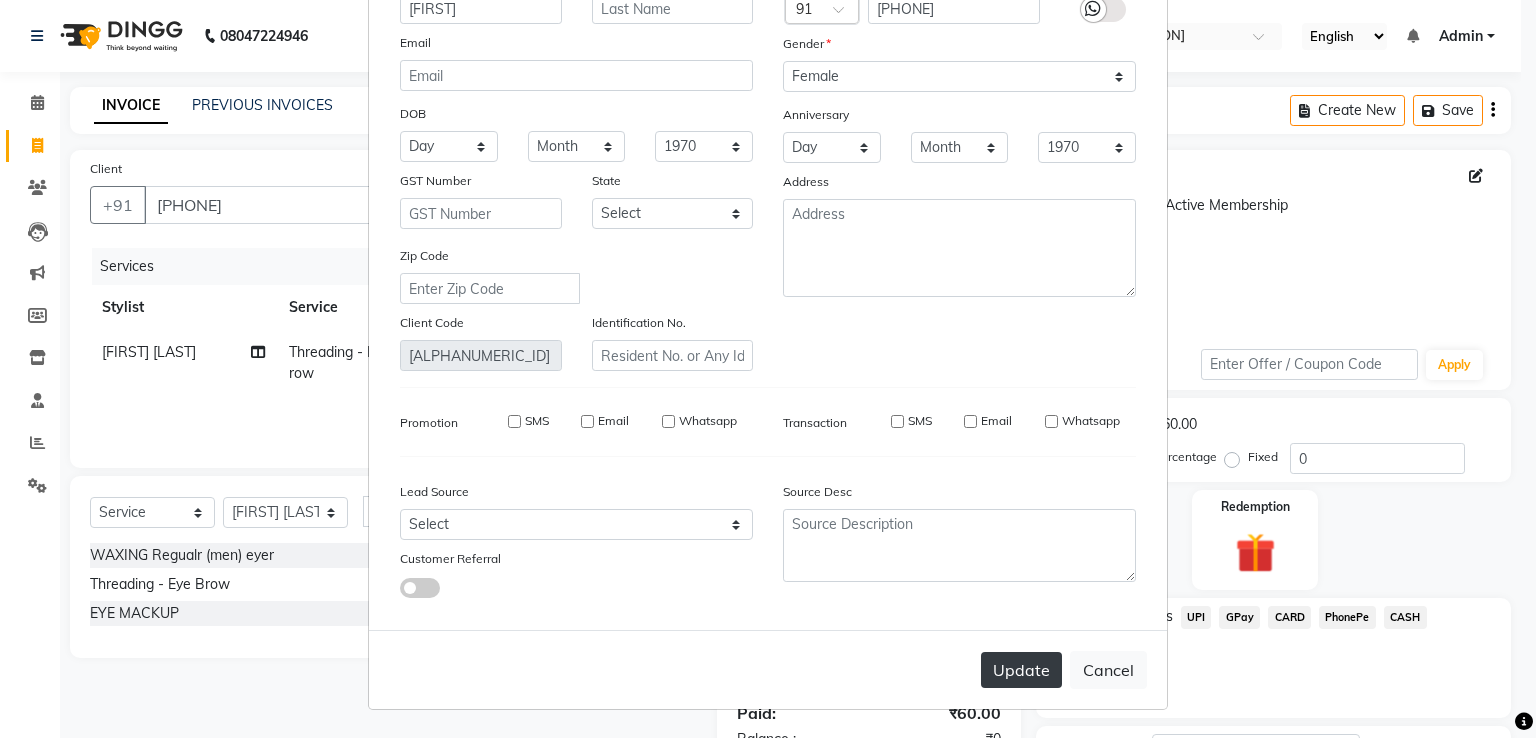 type 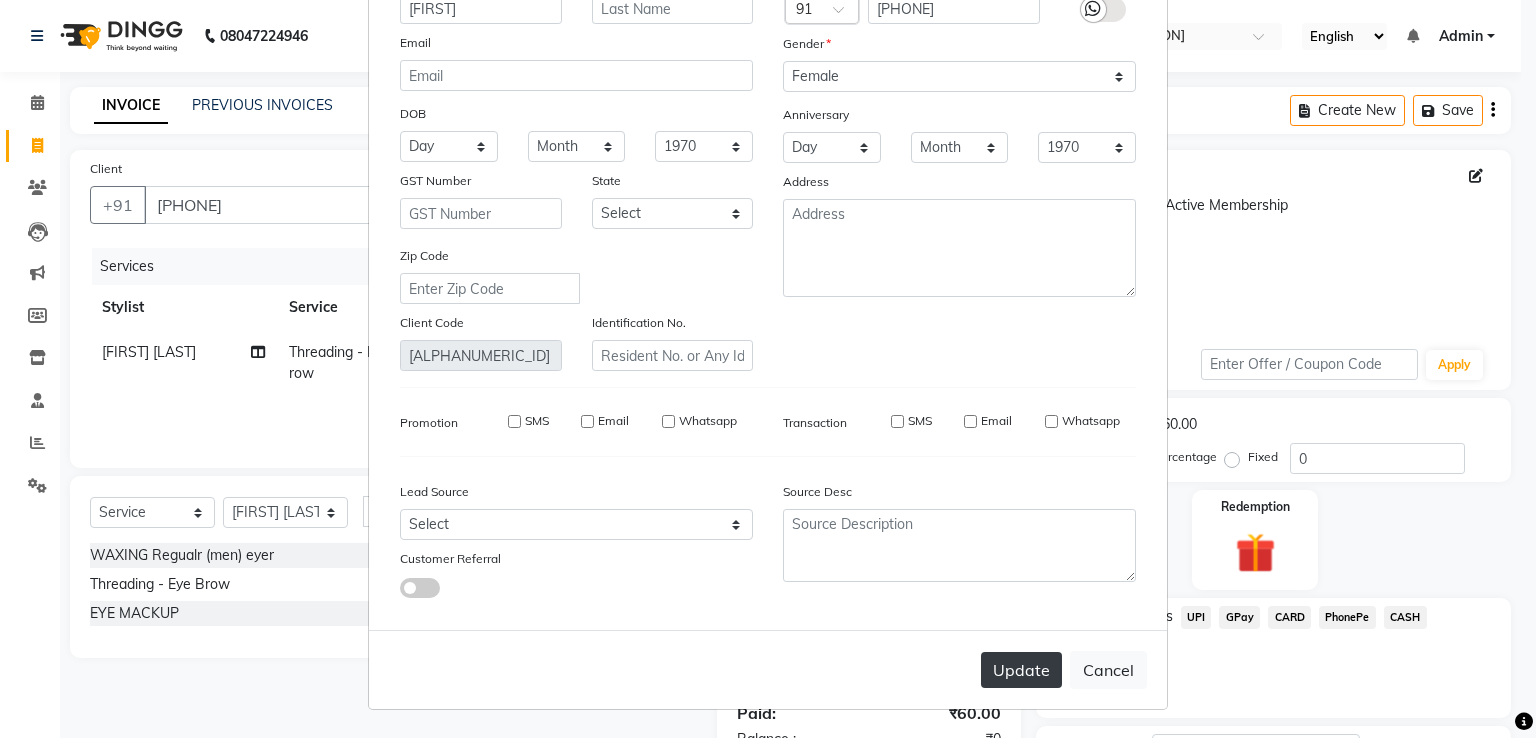 select 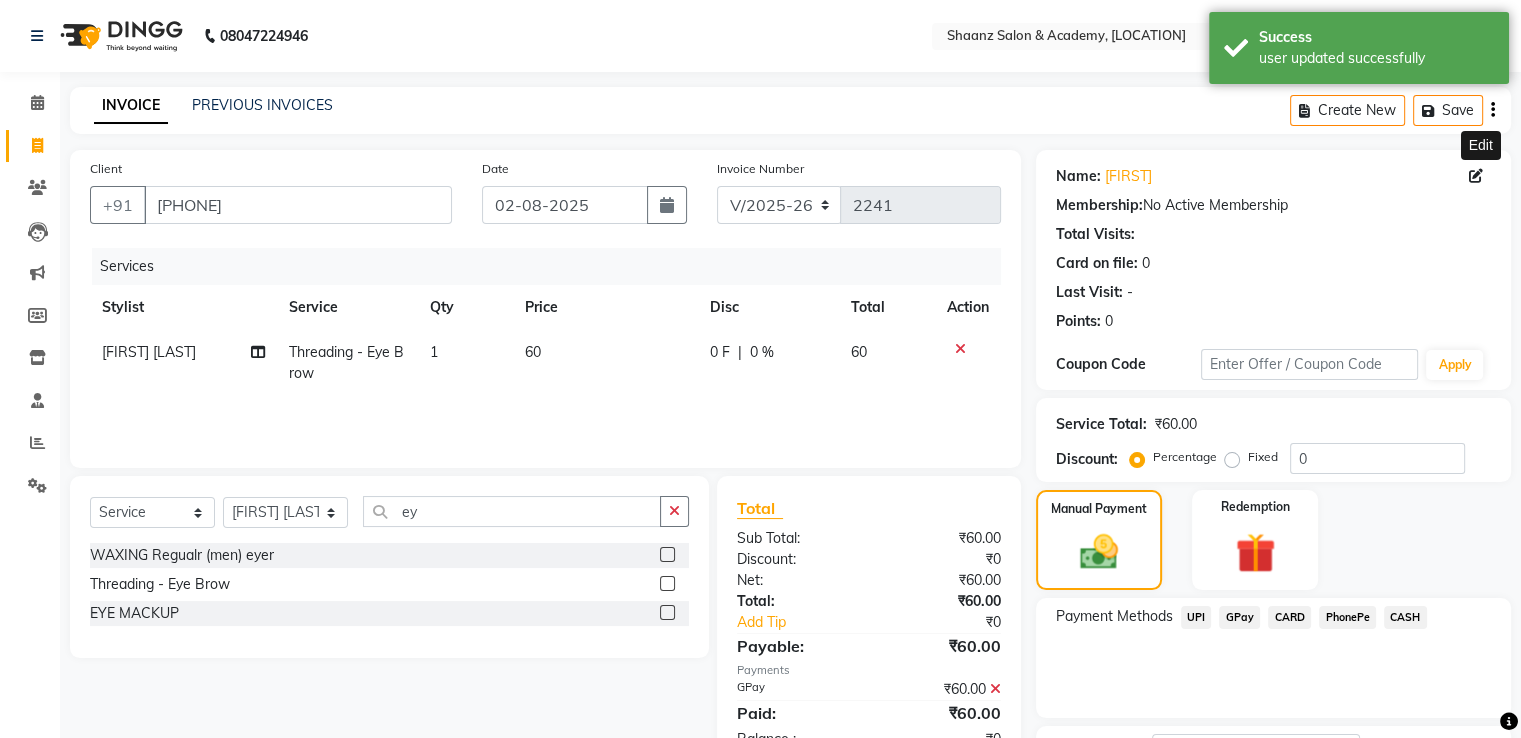 click on "GPay" 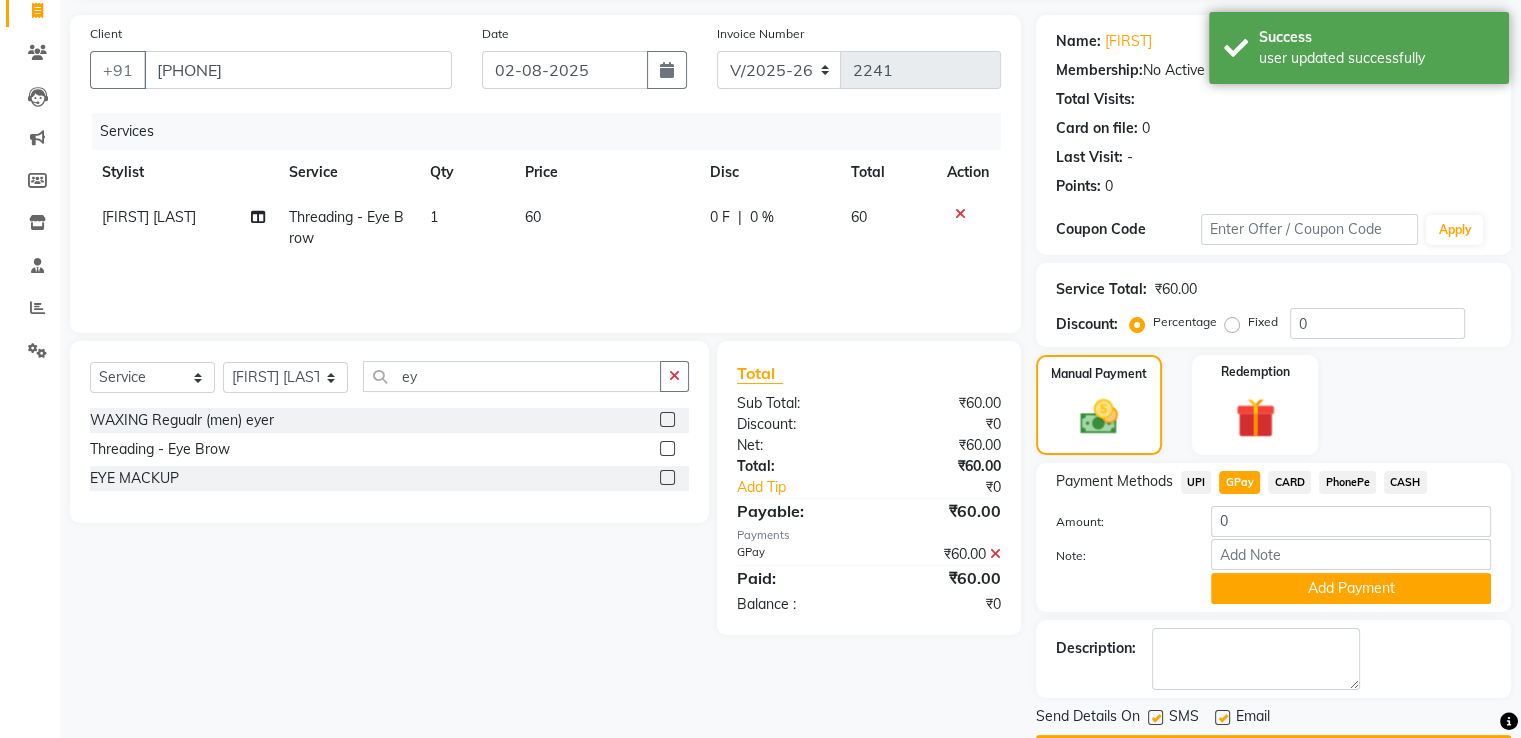 scroll, scrollTop: 193, scrollLeft: 0, axis: vertical 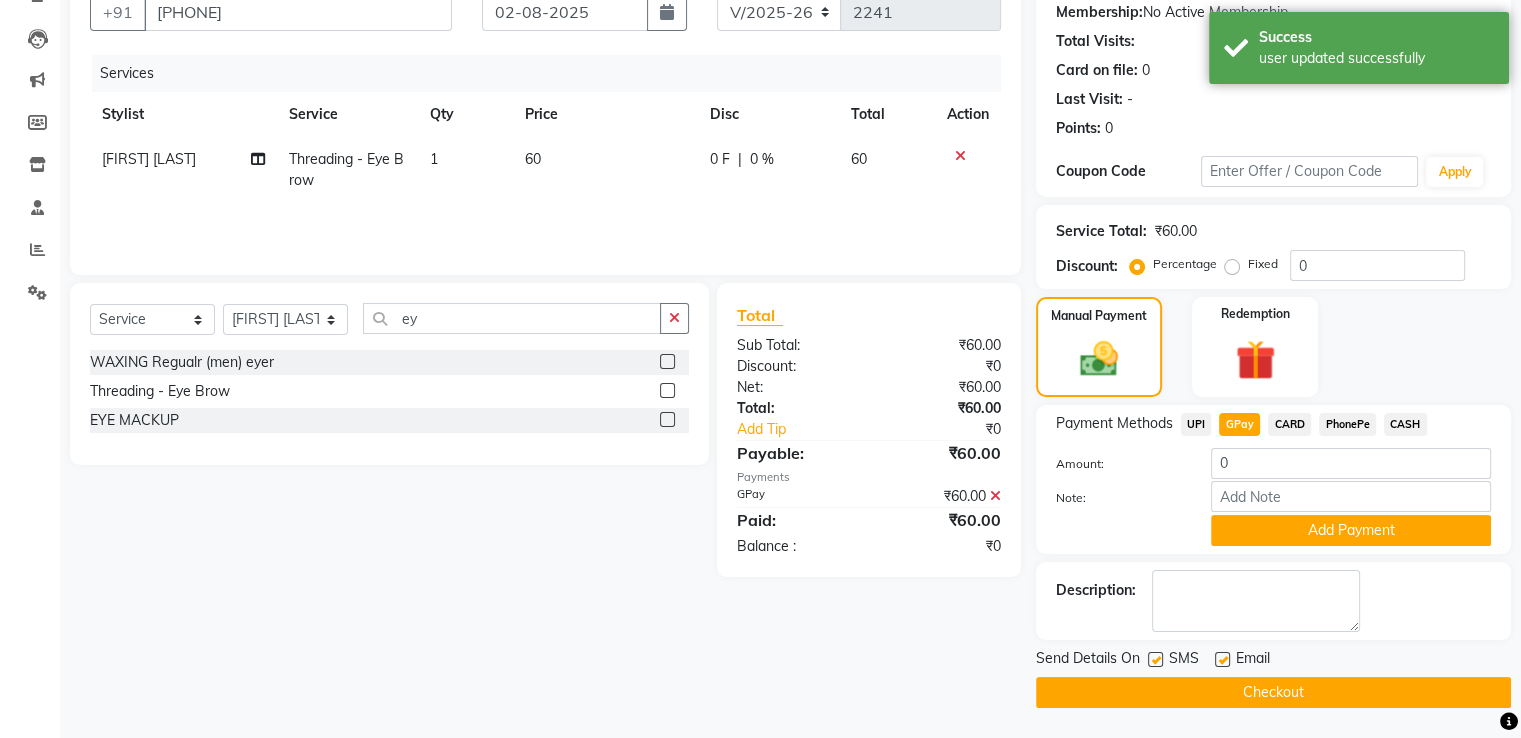 drag, startPoint x: 819, startPoint y: 645, endPoint x: 987, endPoint y: 635, distance: 168.29736 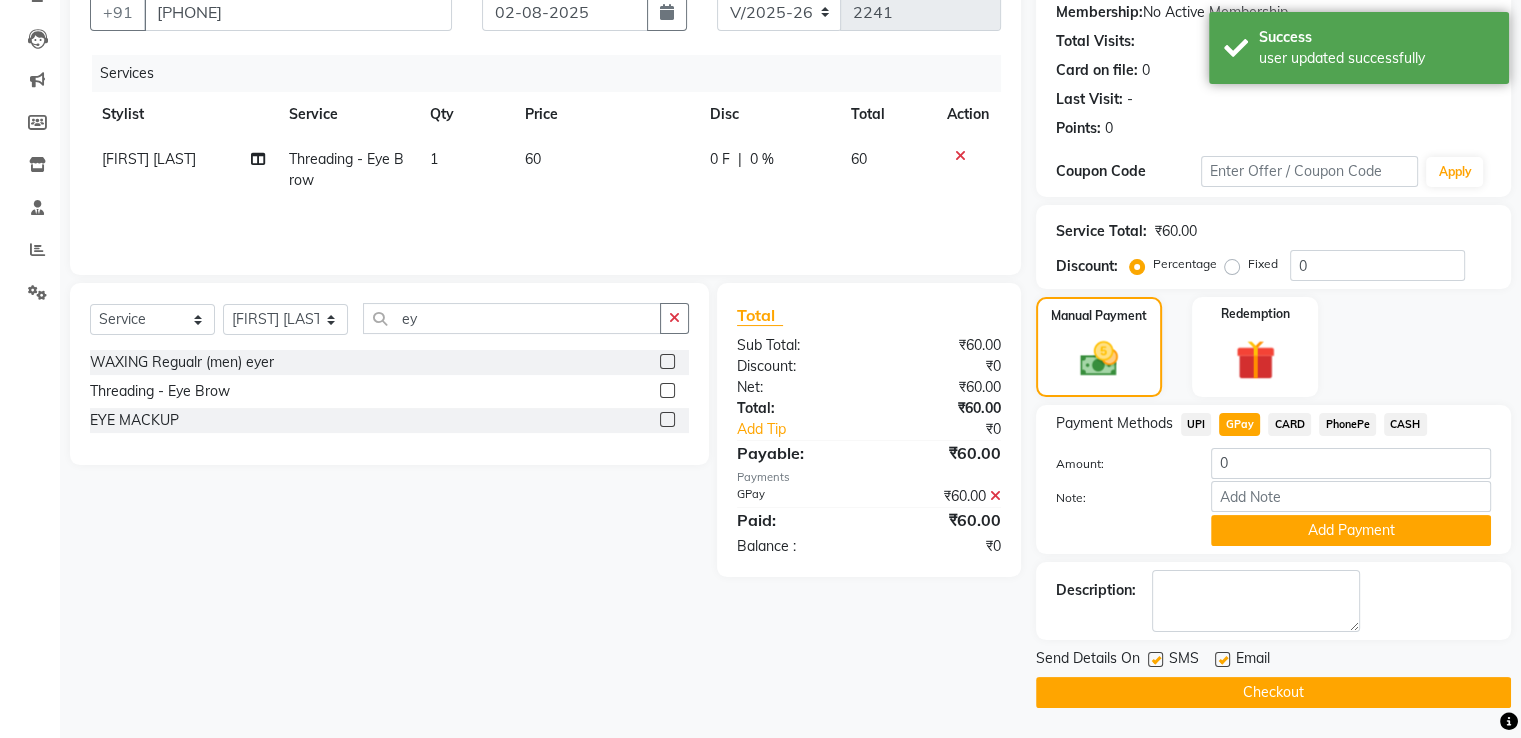 click on "Checkout" 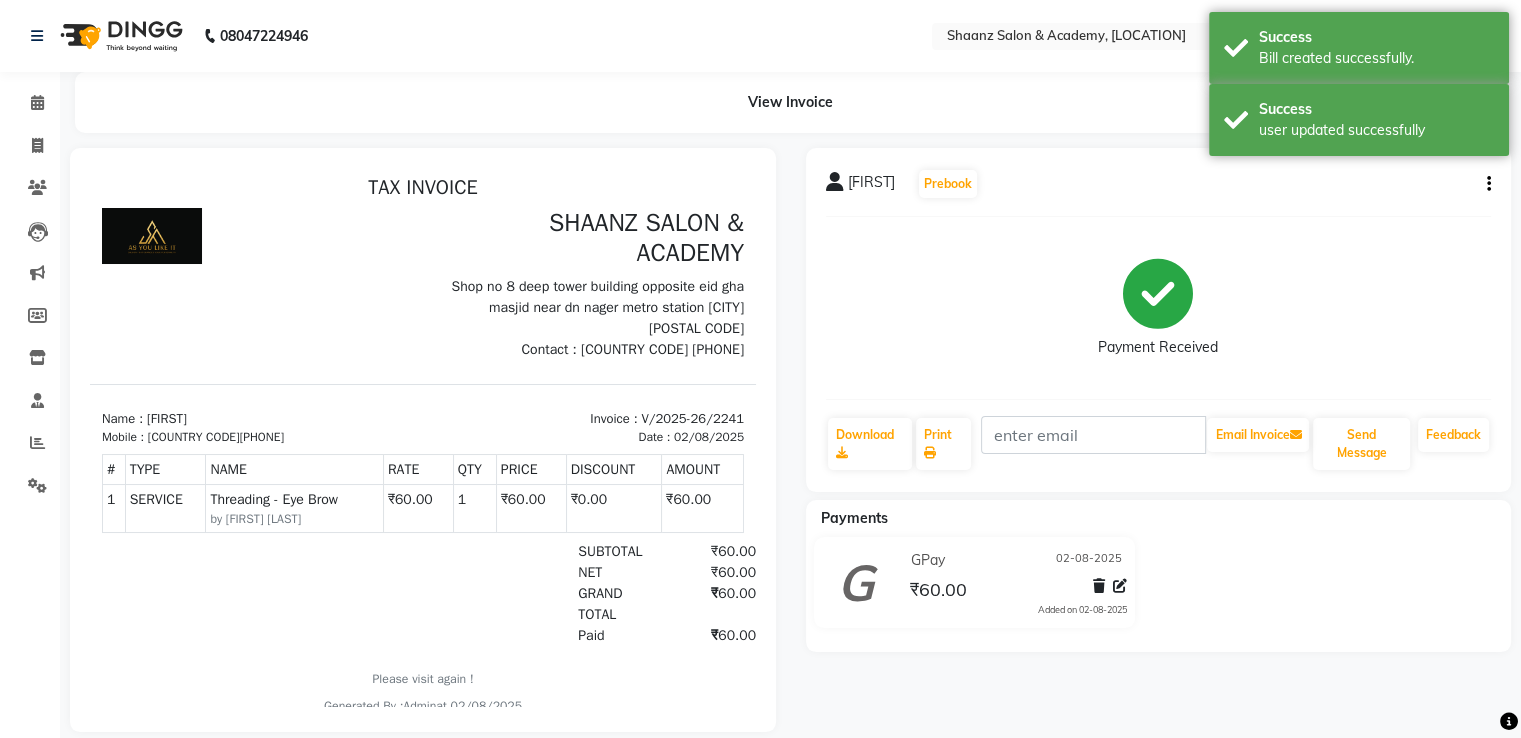 scroll, scrollTop: 0, scrollLeft: 0, axis: both 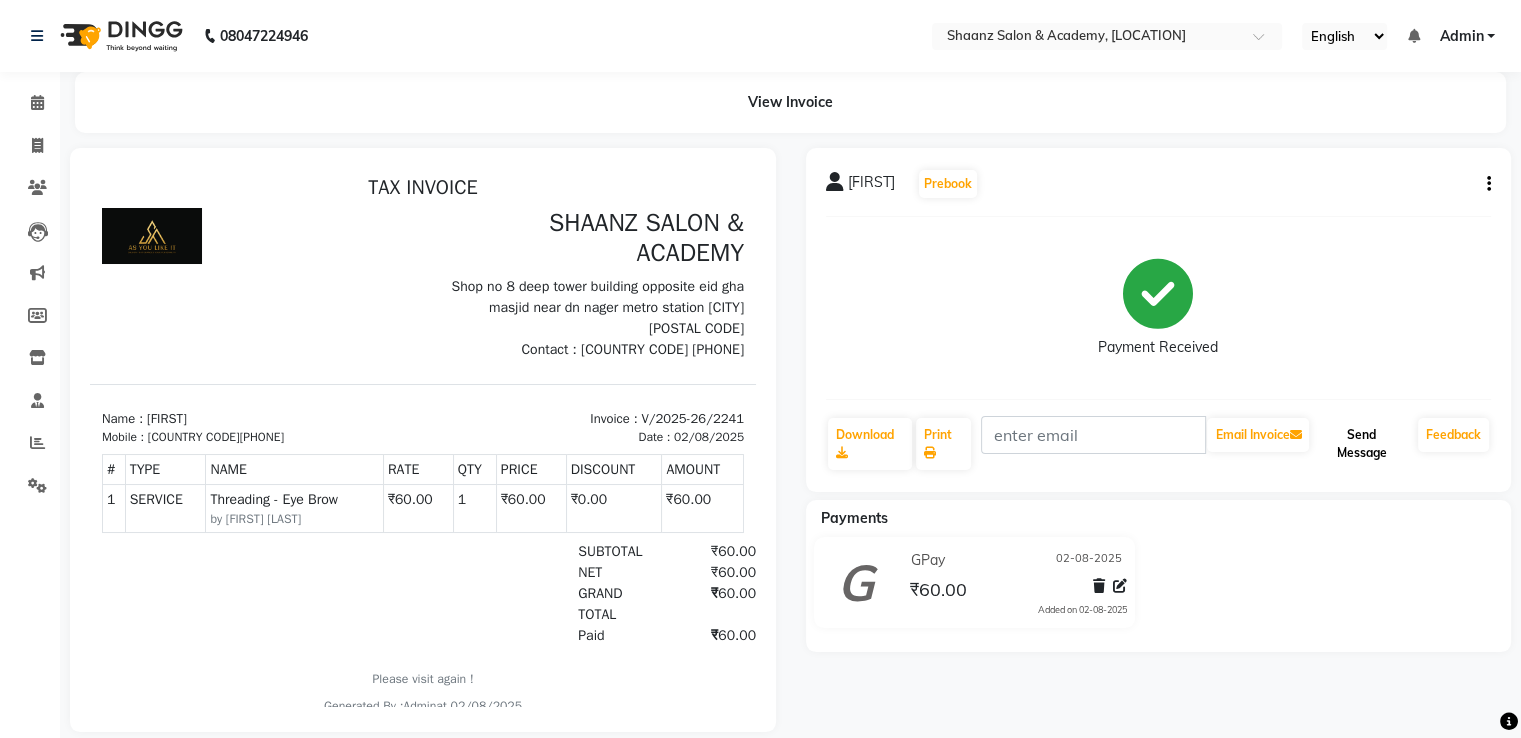 click on "Send Message" 